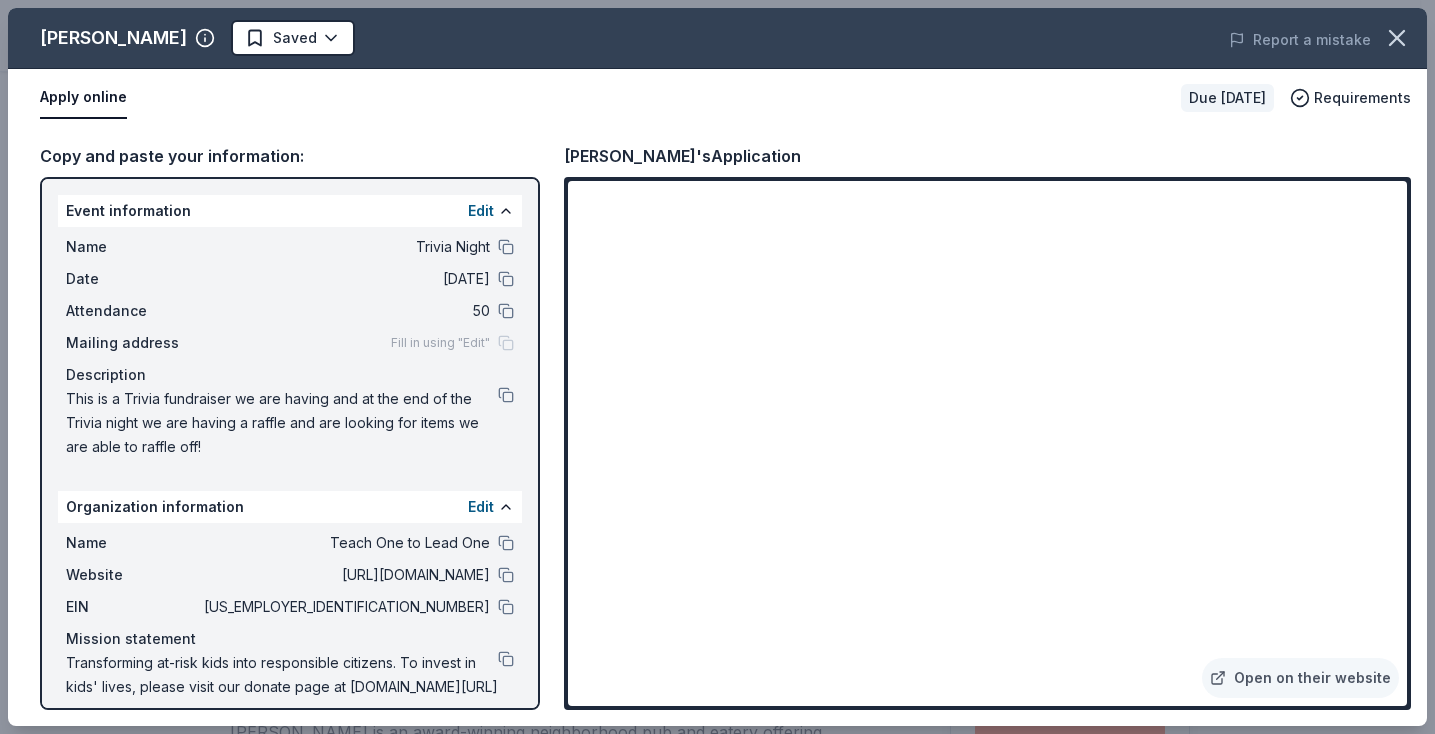 scroll, scrollTop: 340, scrollLeft: 0, axis: vertical 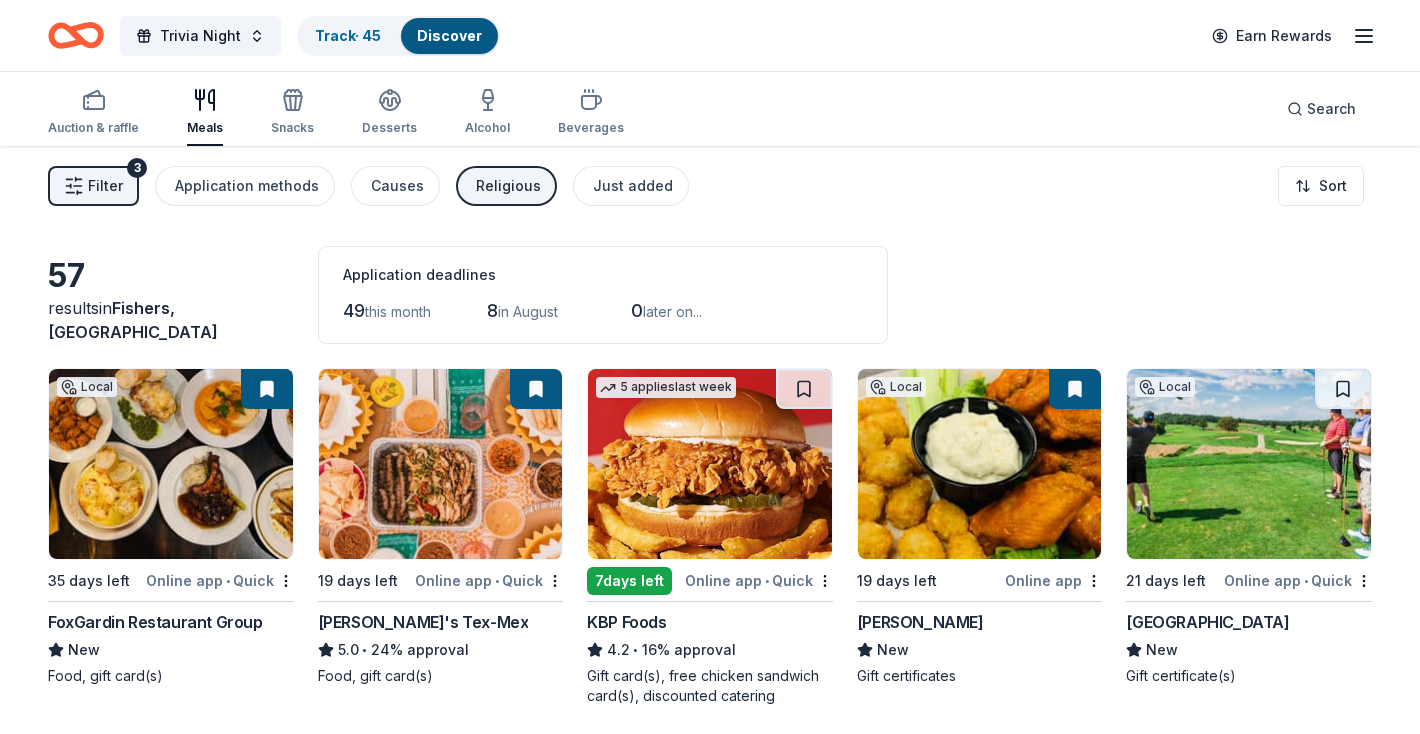 drag, startPoint x: 238, startPoint y: 504, endPoint x: 179, endPoint y: 309, distance: 203.73021 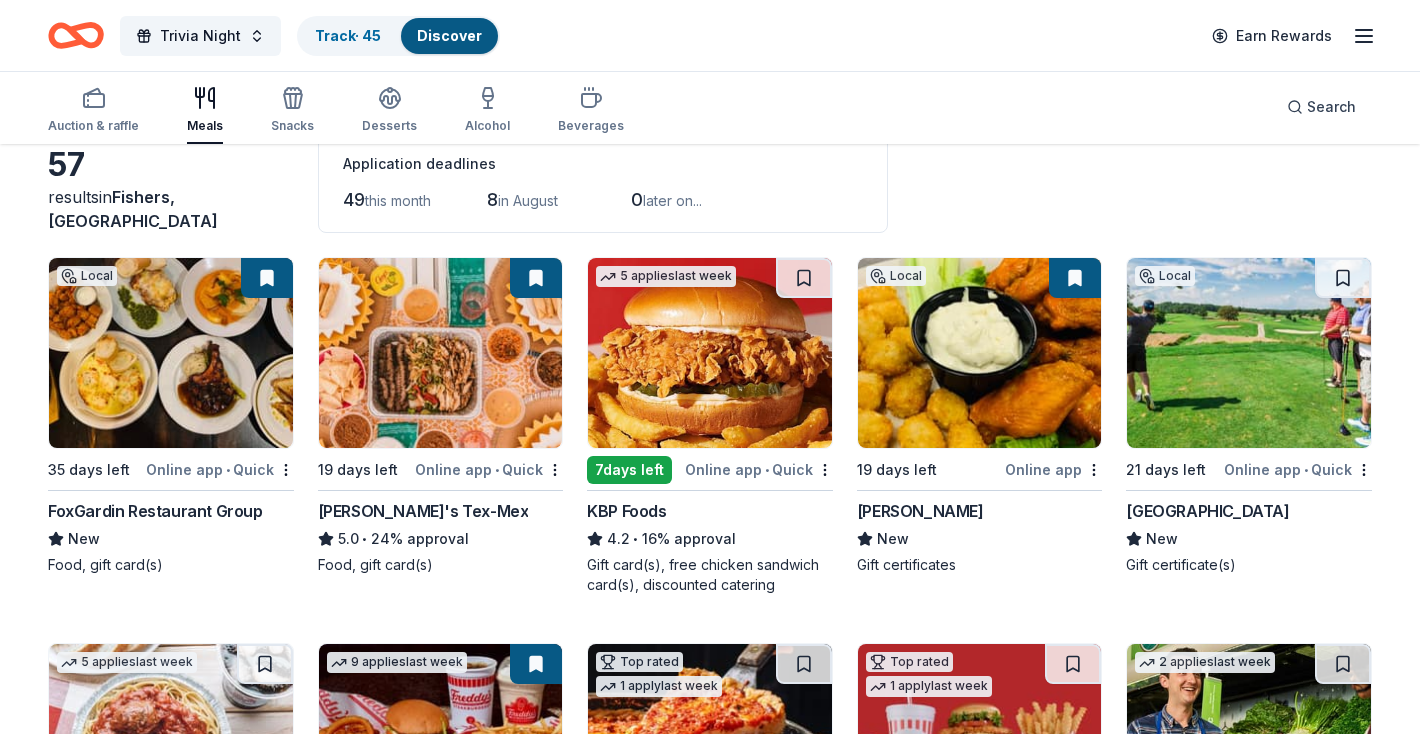 scroll, scrollTop: 112, scrollLeft: 0, axis: vertical 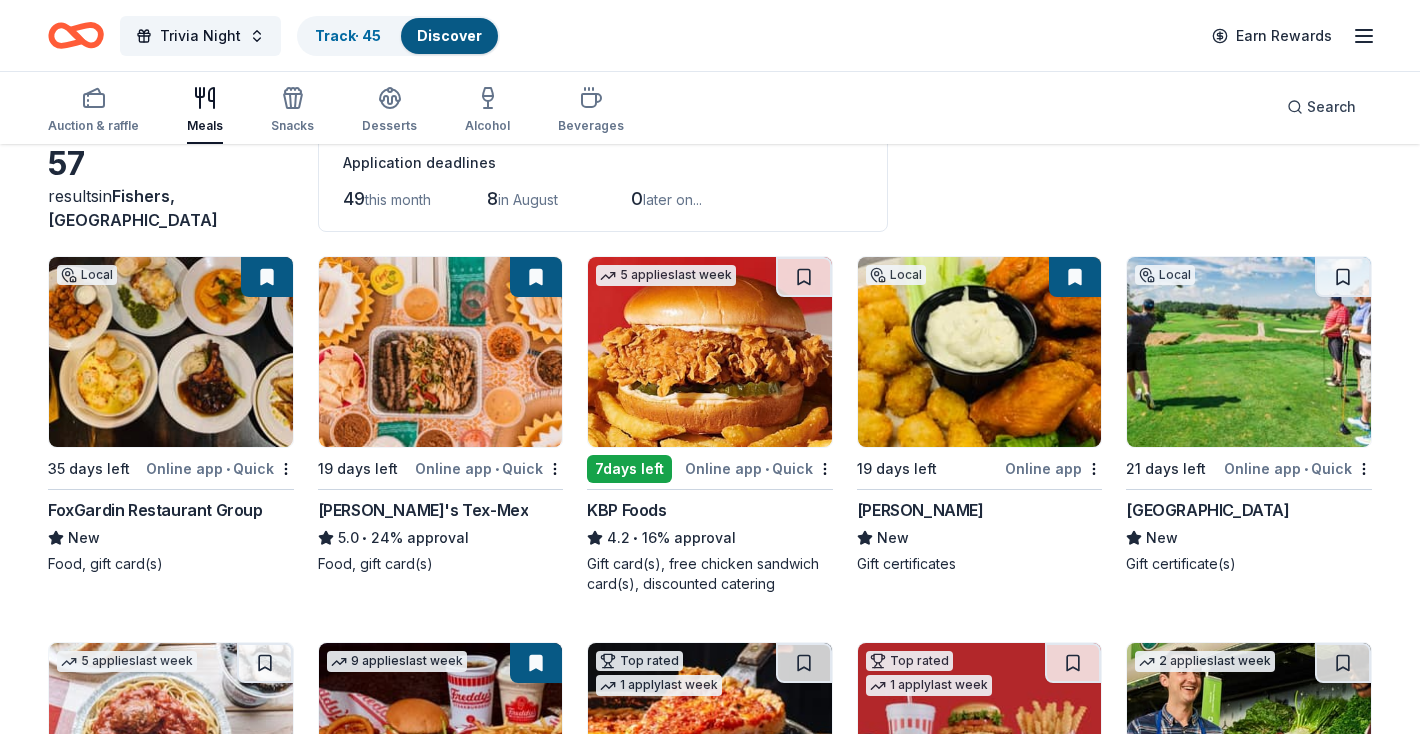 click at bounding box center (710, 352) 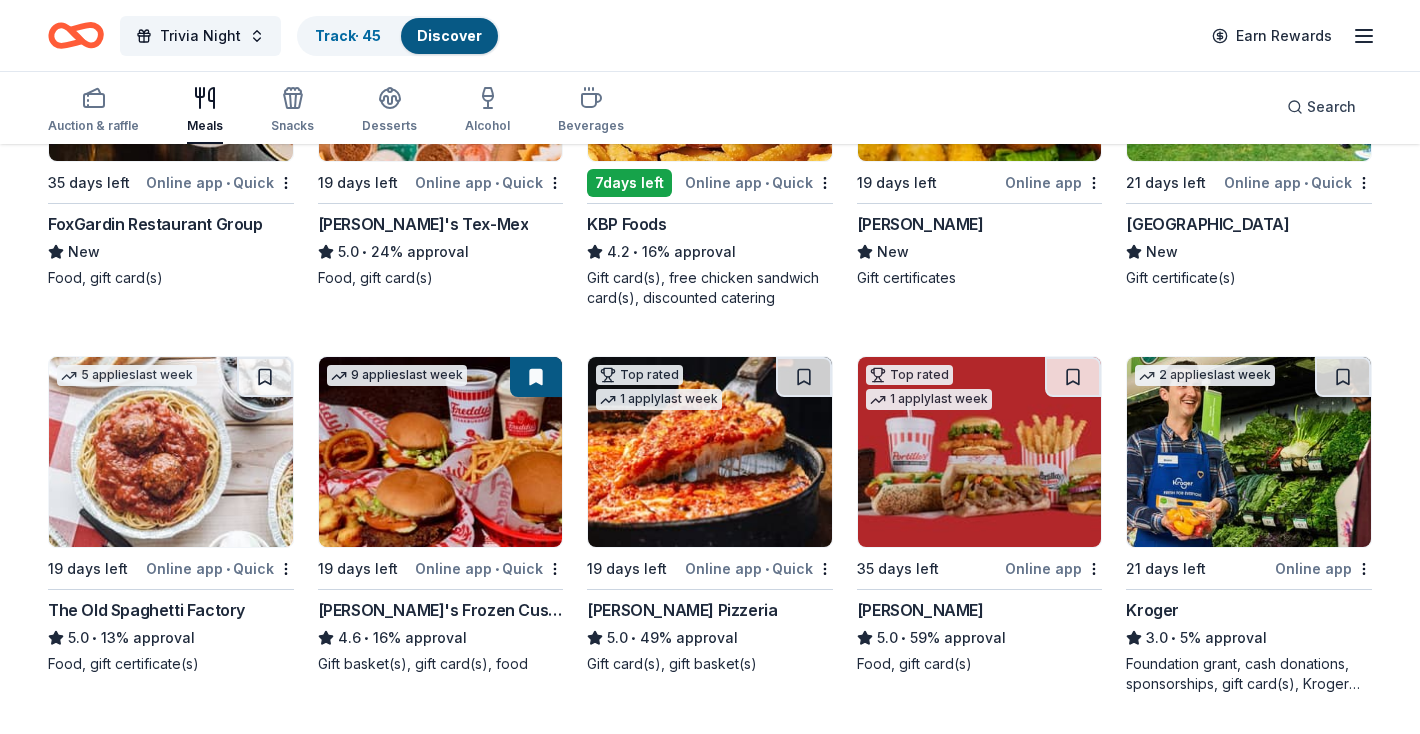 scroll, scrollTop: 399, scrollLeft: 0, axis: vertical 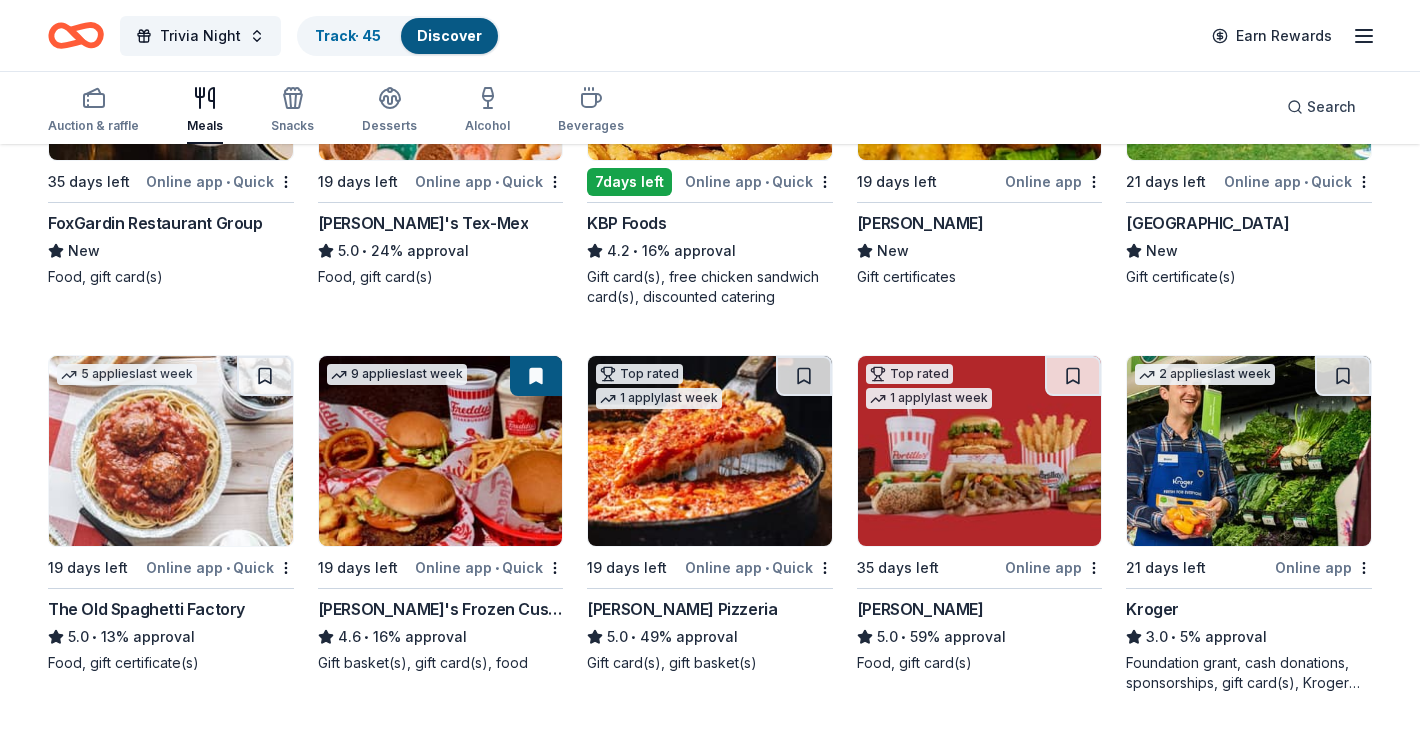 click at bounding box center [171, 451] 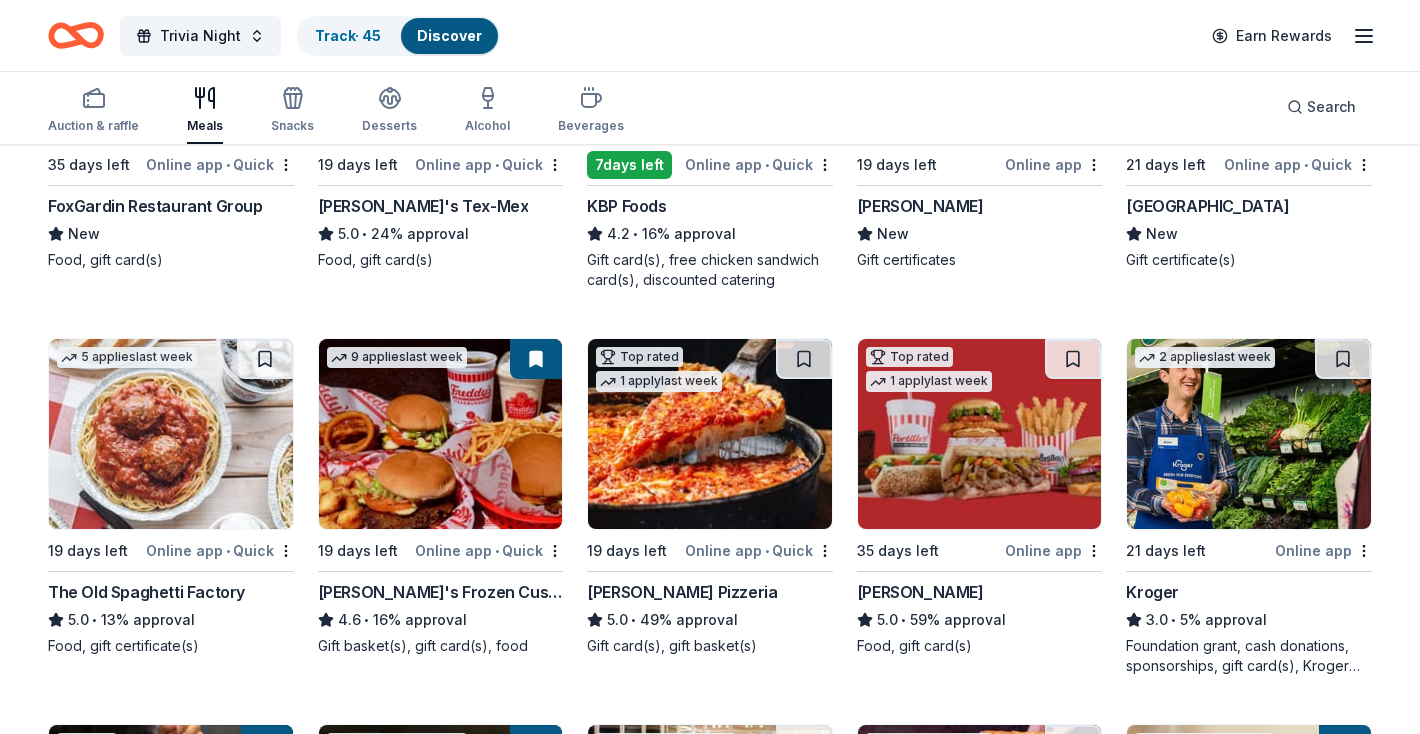 scroll, scrollTop: 403, scrollLeft: 0, axis: vertical 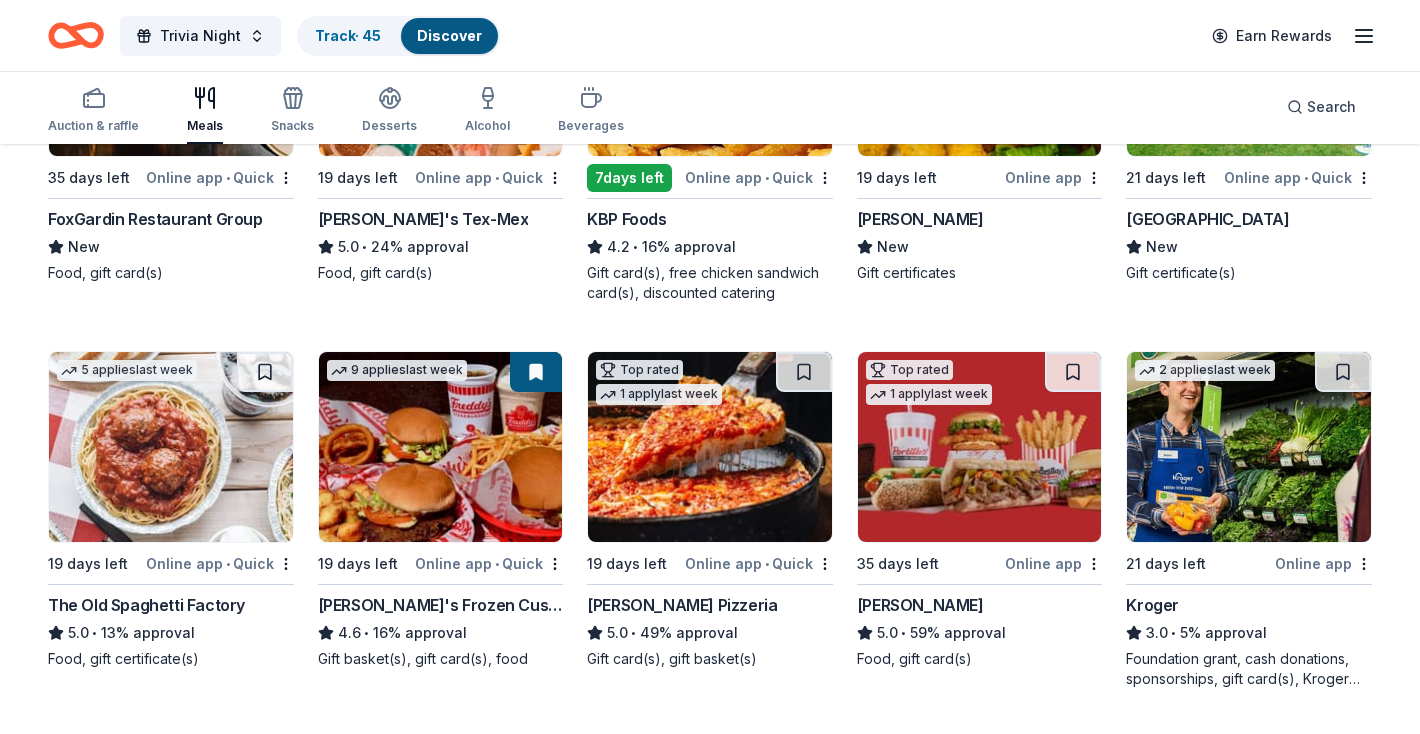 click at bounding box center [441, 447] 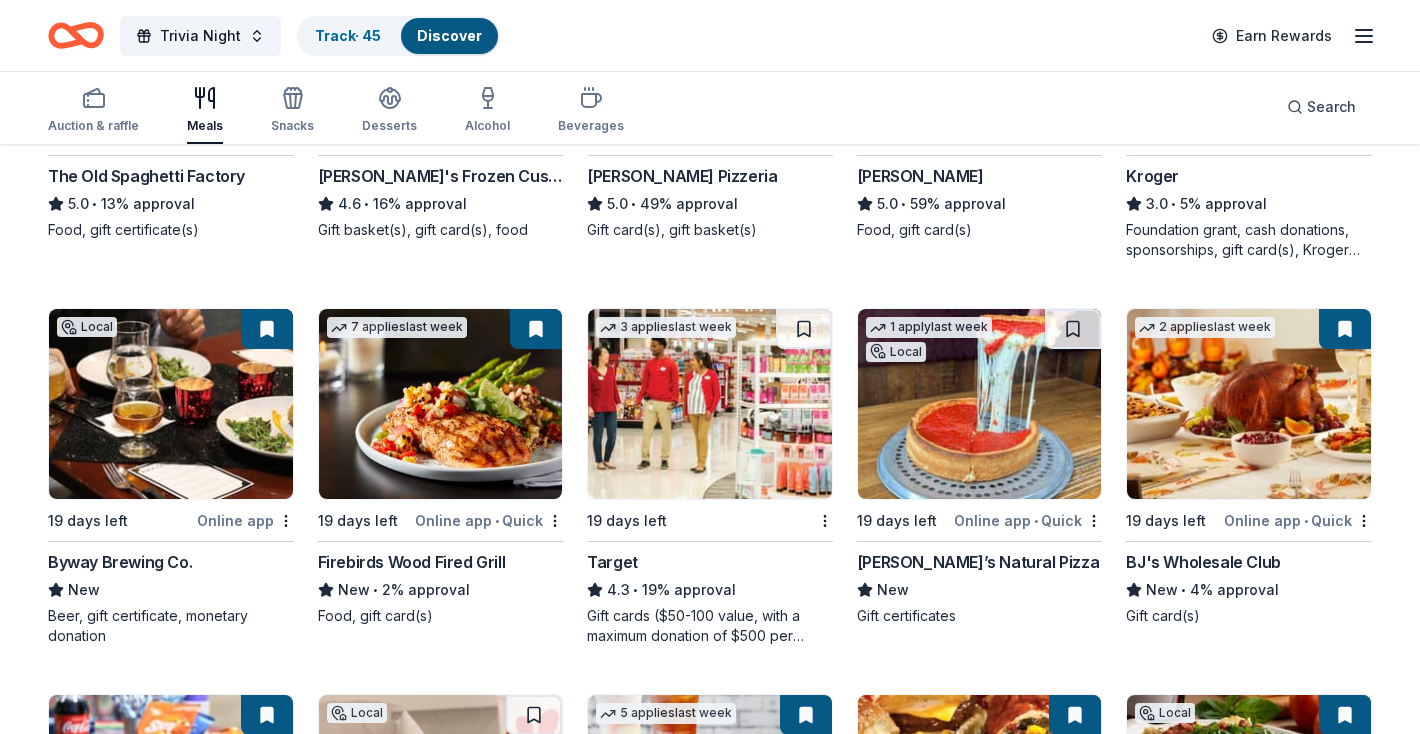 scroll, scrollTop: 844, scrollLeft: 0, axis: vertical 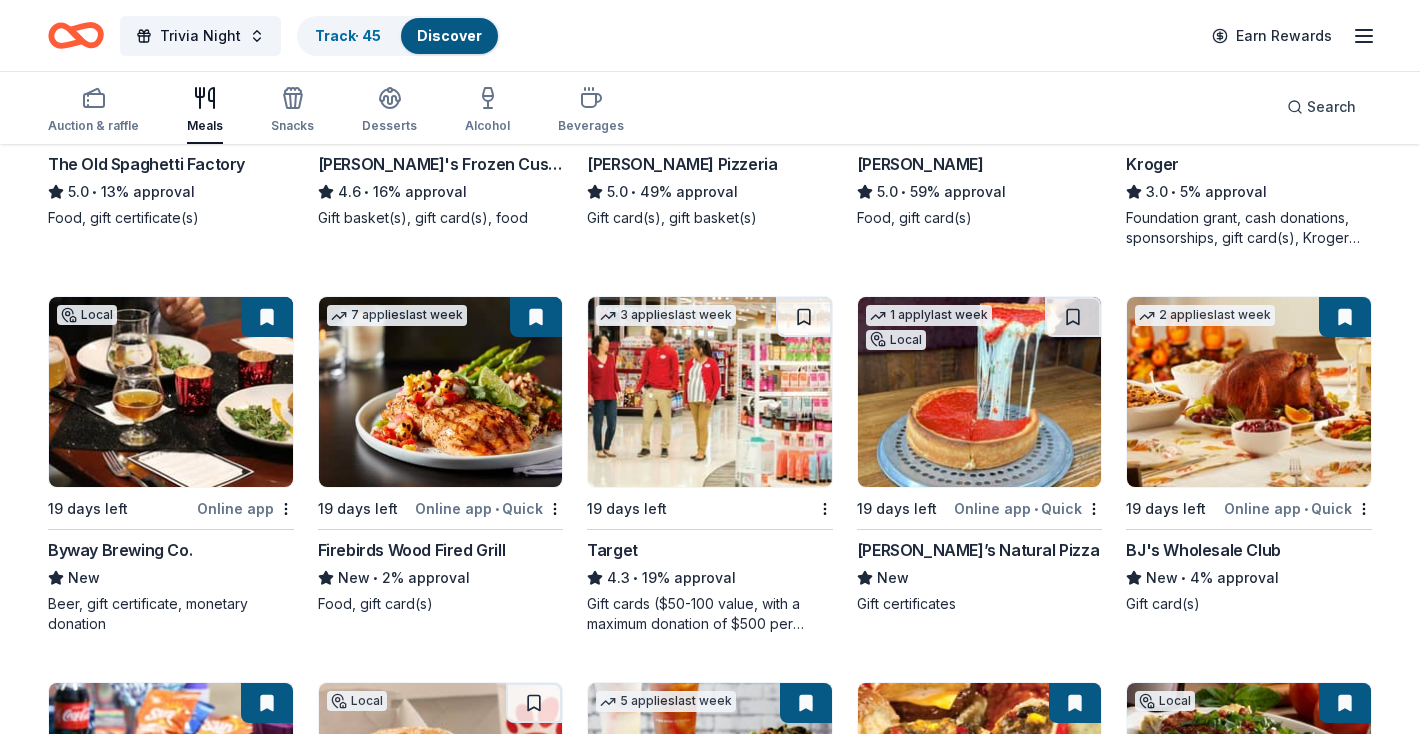 click at bounding box center (171, 392) 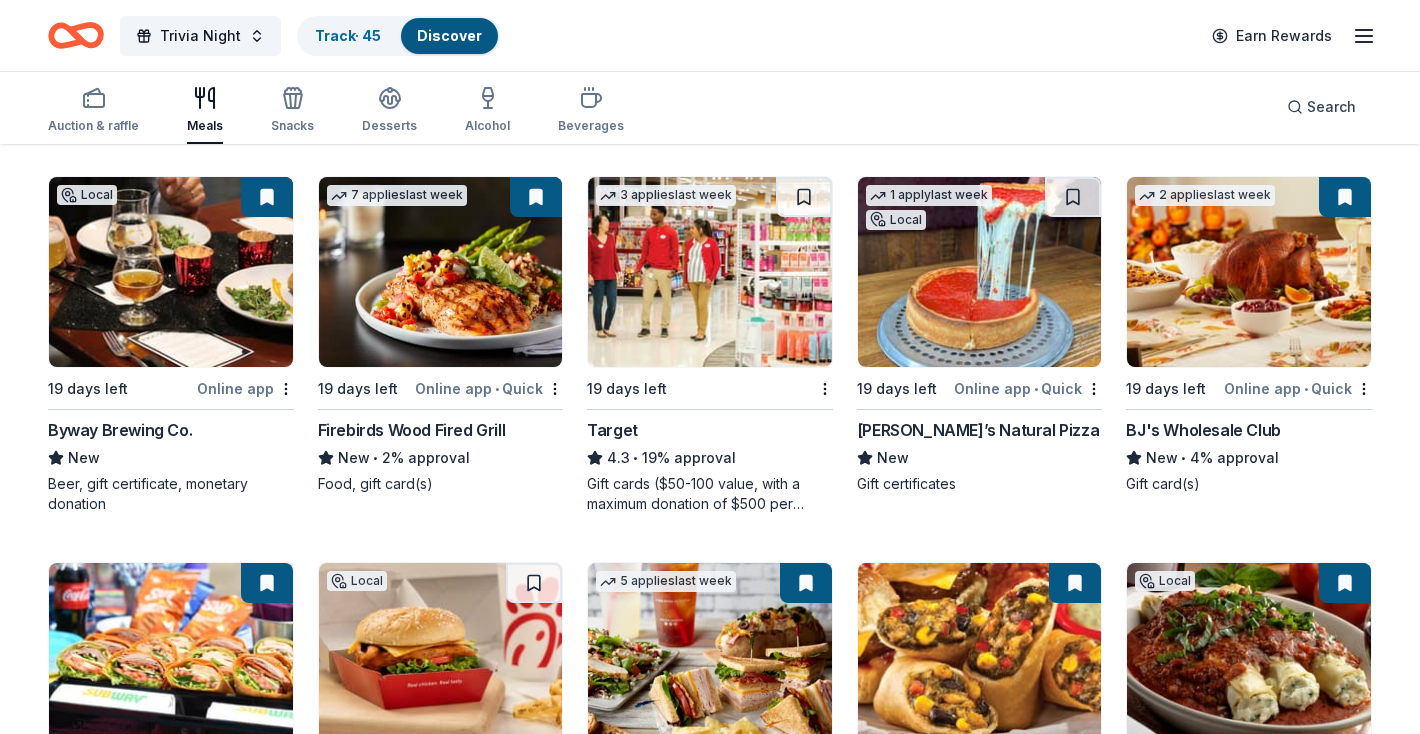 scroll, scrollTop: 963, scrollLeft: 0, axis: vertical 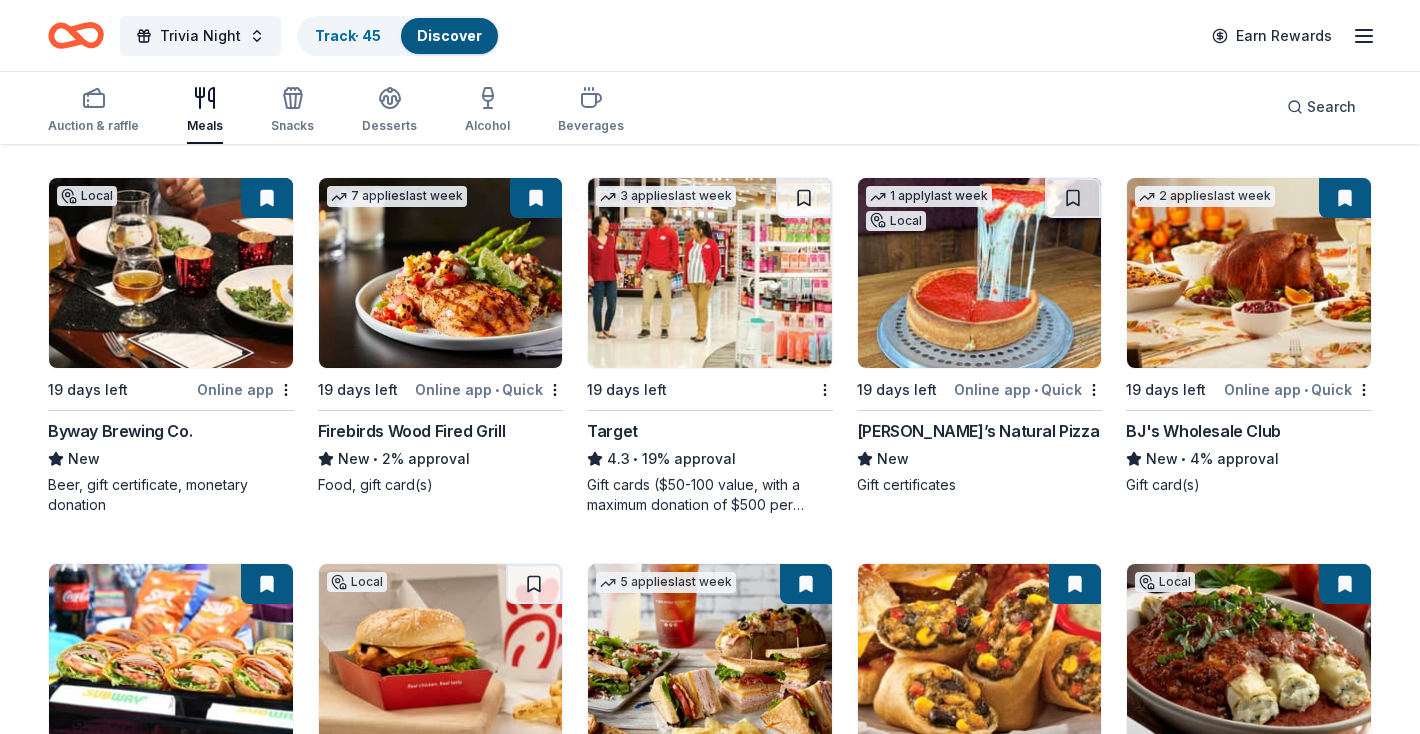 click at bounding box center [1249, 273] 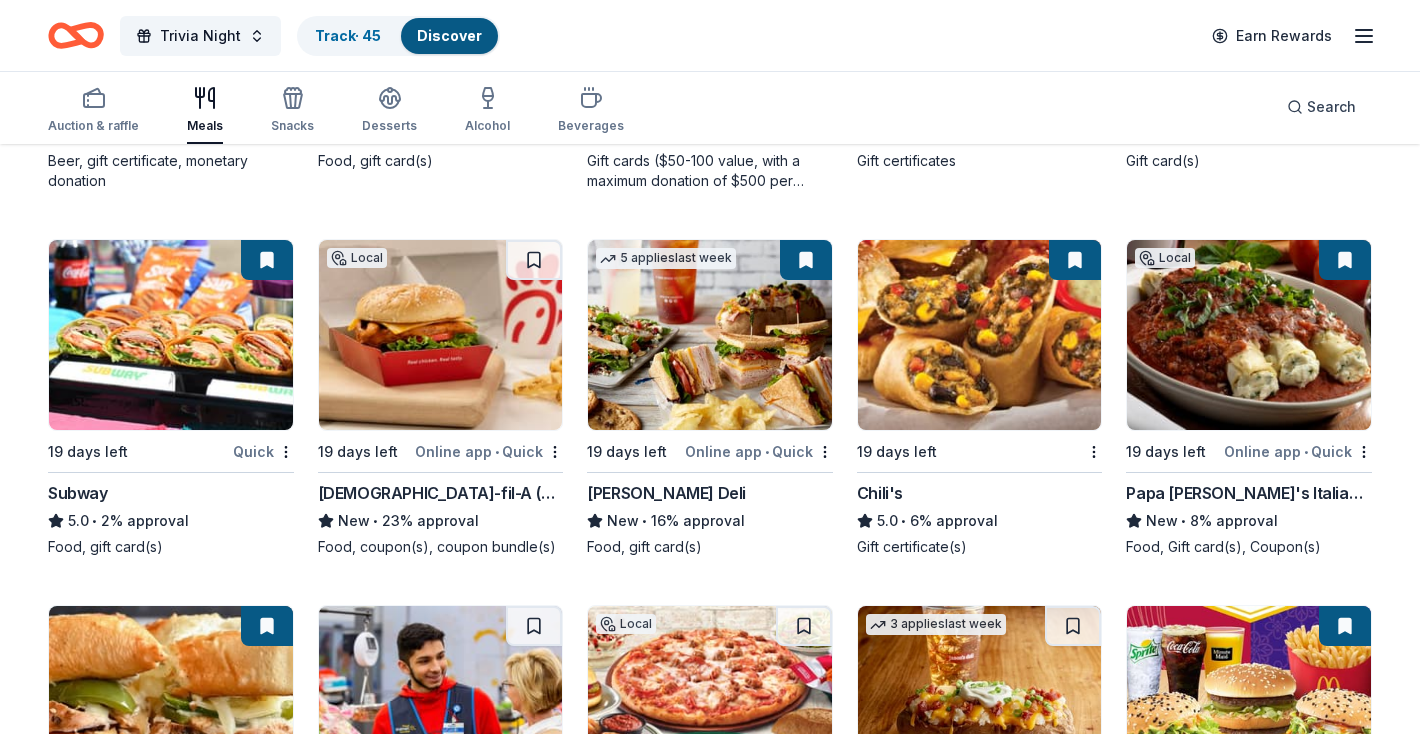 click at bounding box center (441, 335) 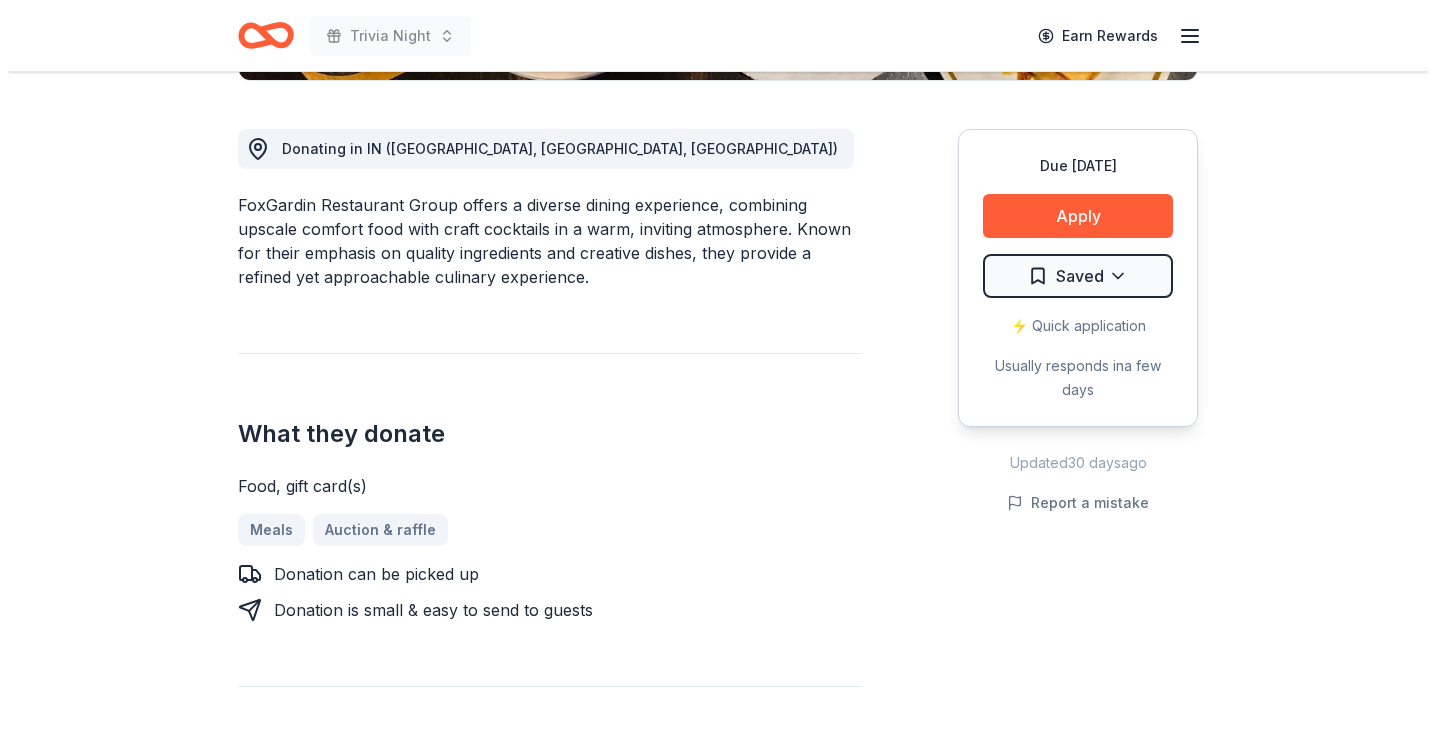 scroll, scrollTop: 528, scrollLeft: 0, axis: vertical 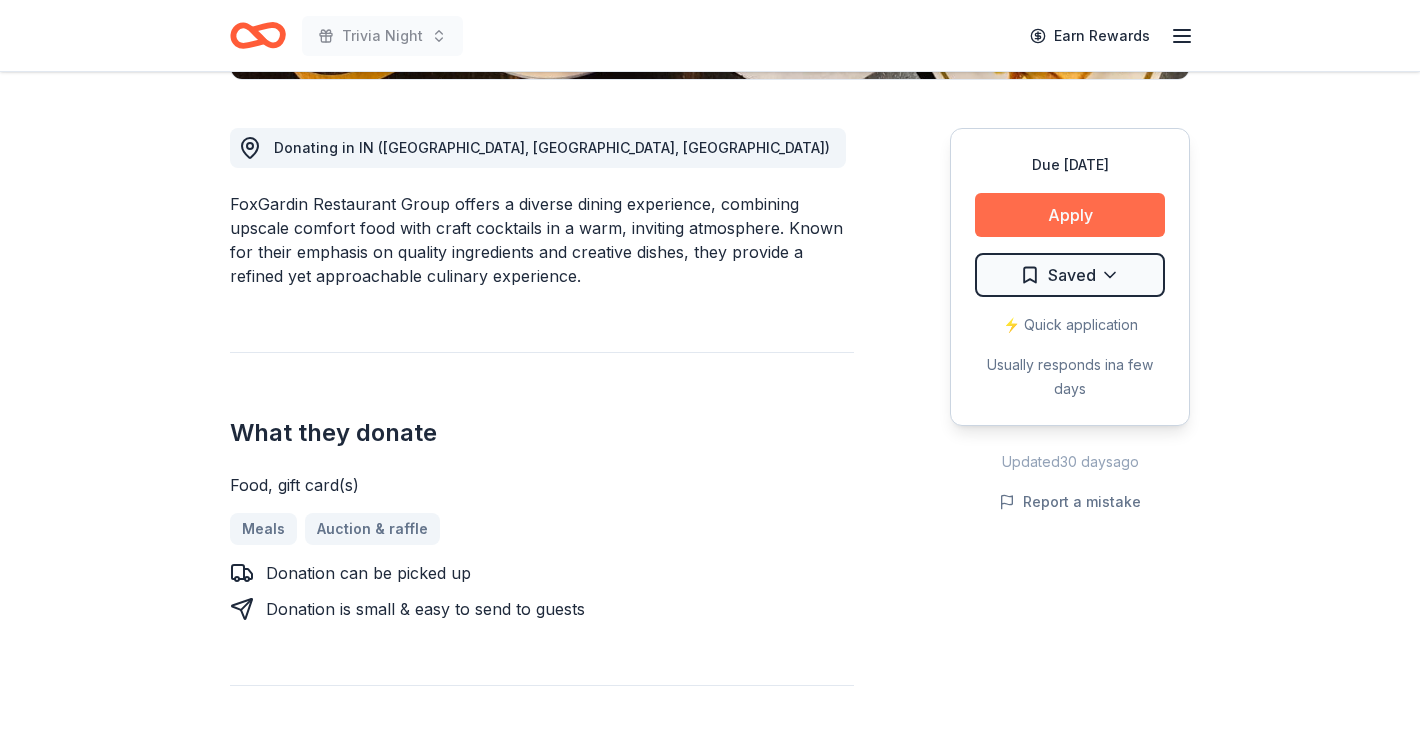 click on "Apply" at bounding box center [1070, 215] 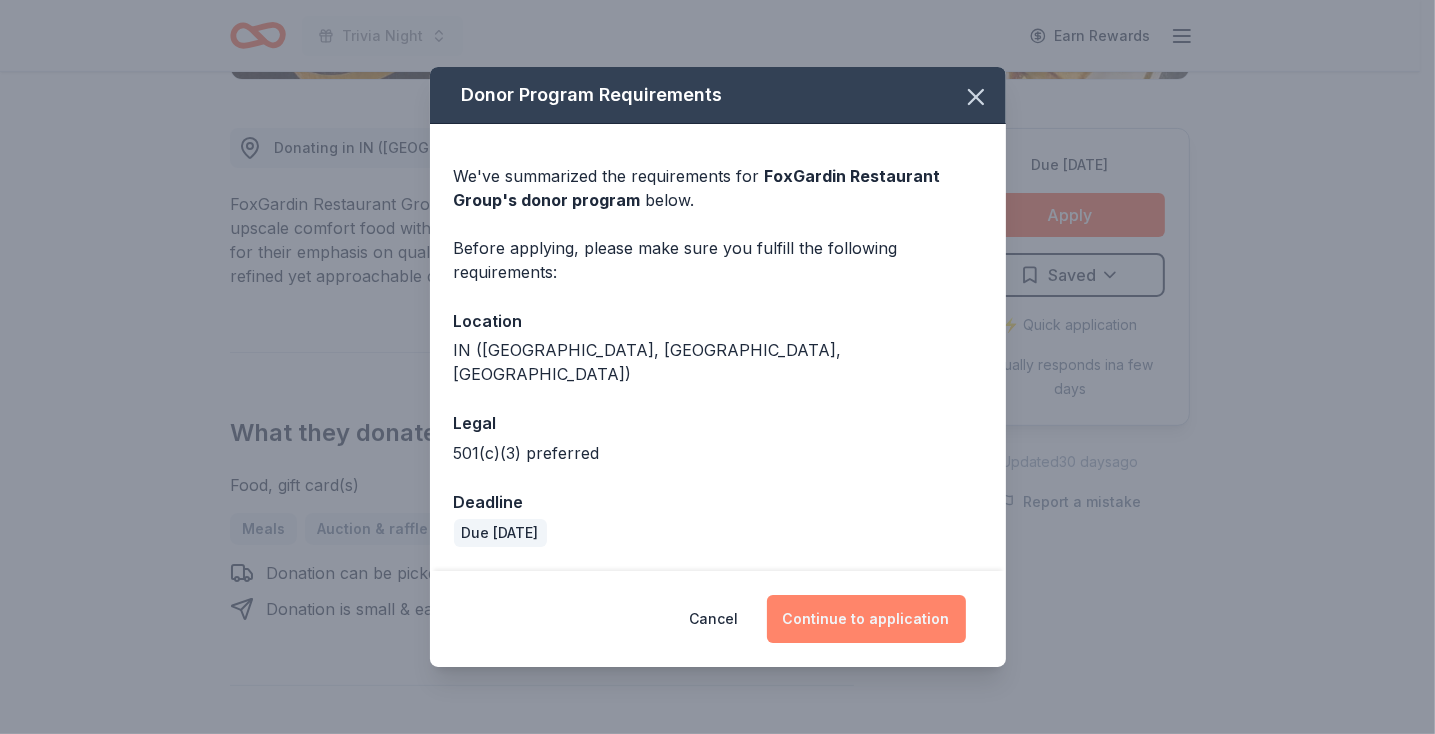 click on "Continue to application" at bounding box center (866, 619) 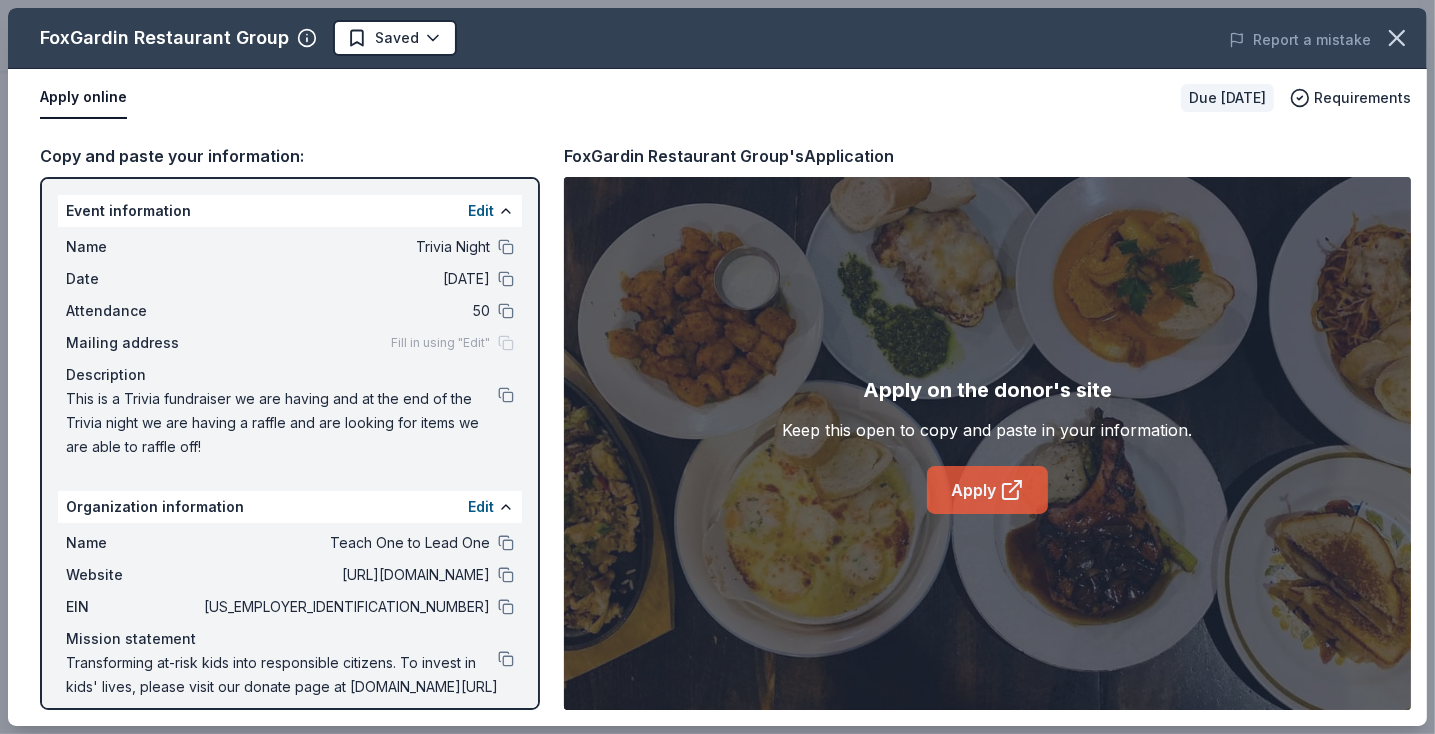 click on "Apply" at bounding box center (987, 490) 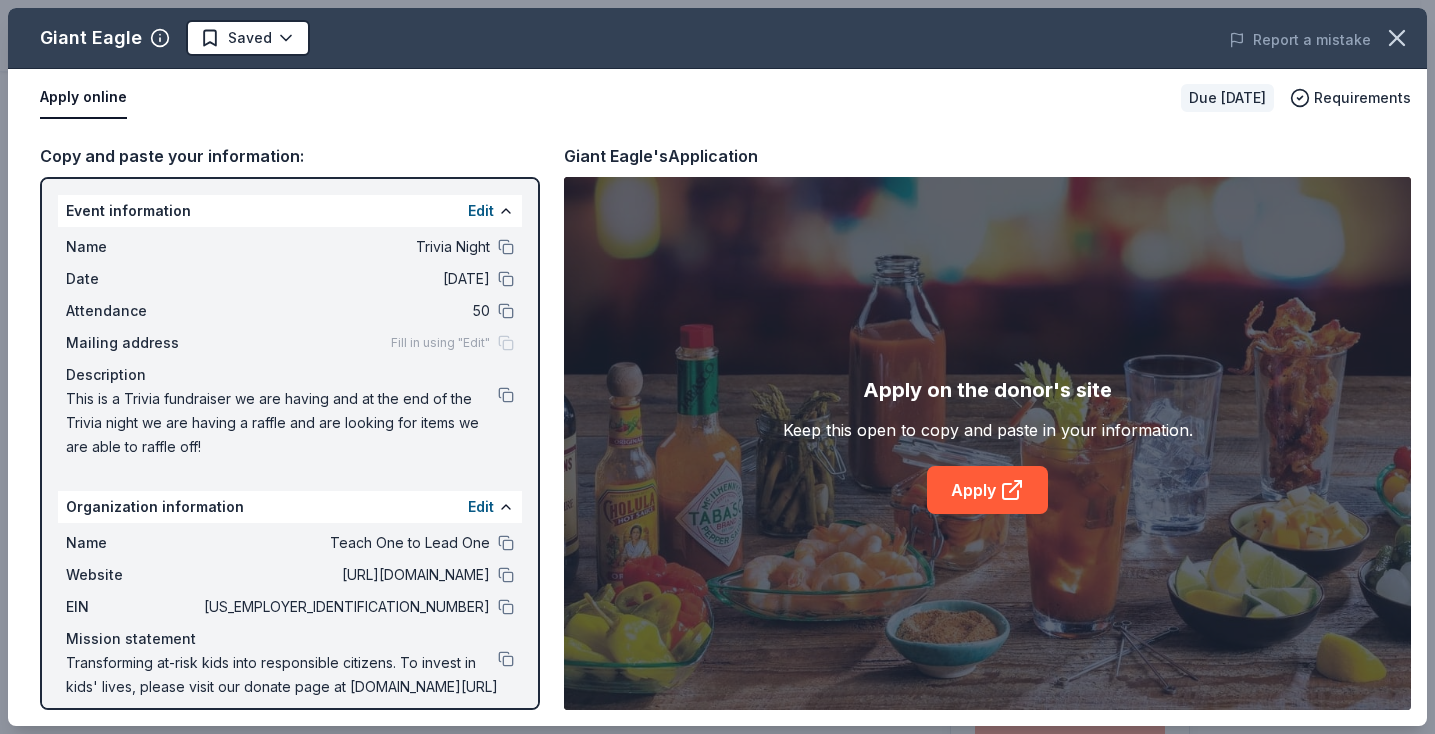 scroll, scrollTop: 312, scrollLeft: 0, axis: vertical 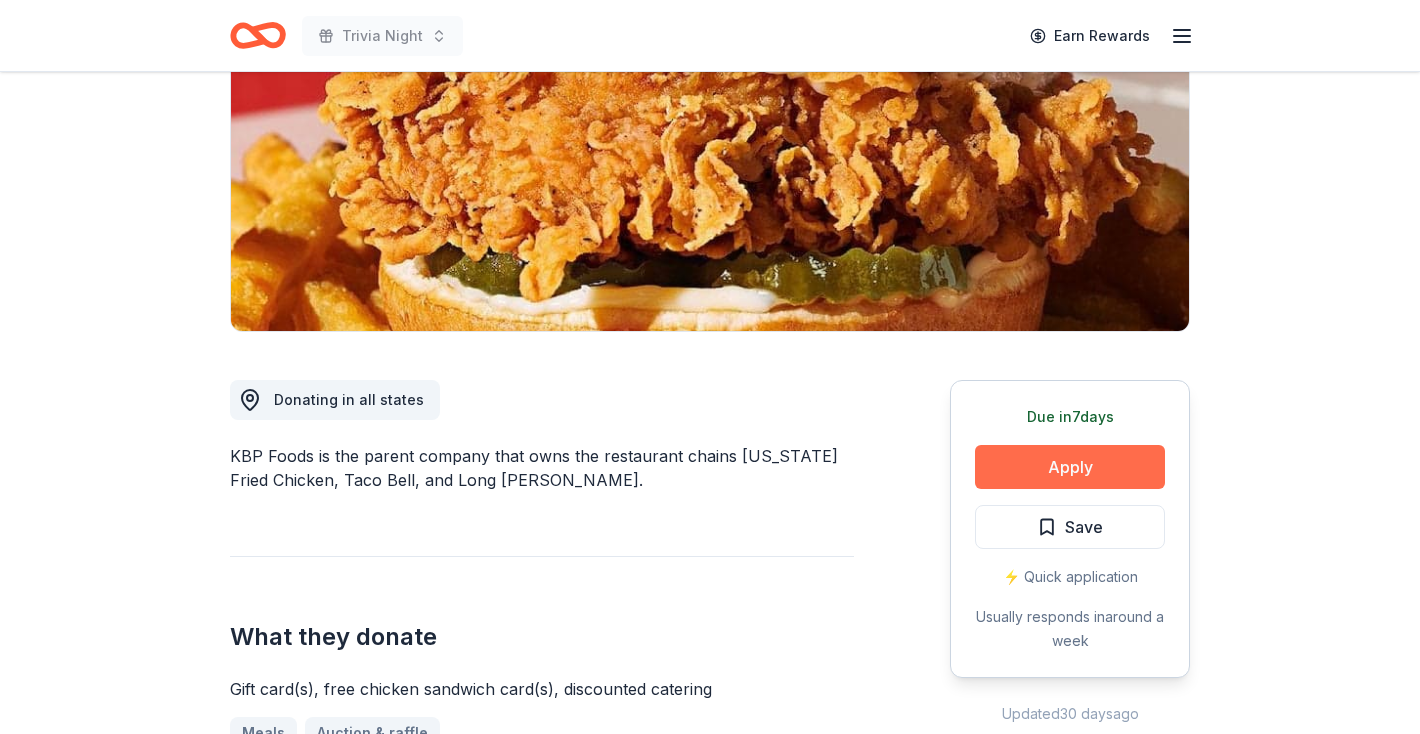 click on "Apply" at bounding box center [1070, 467] 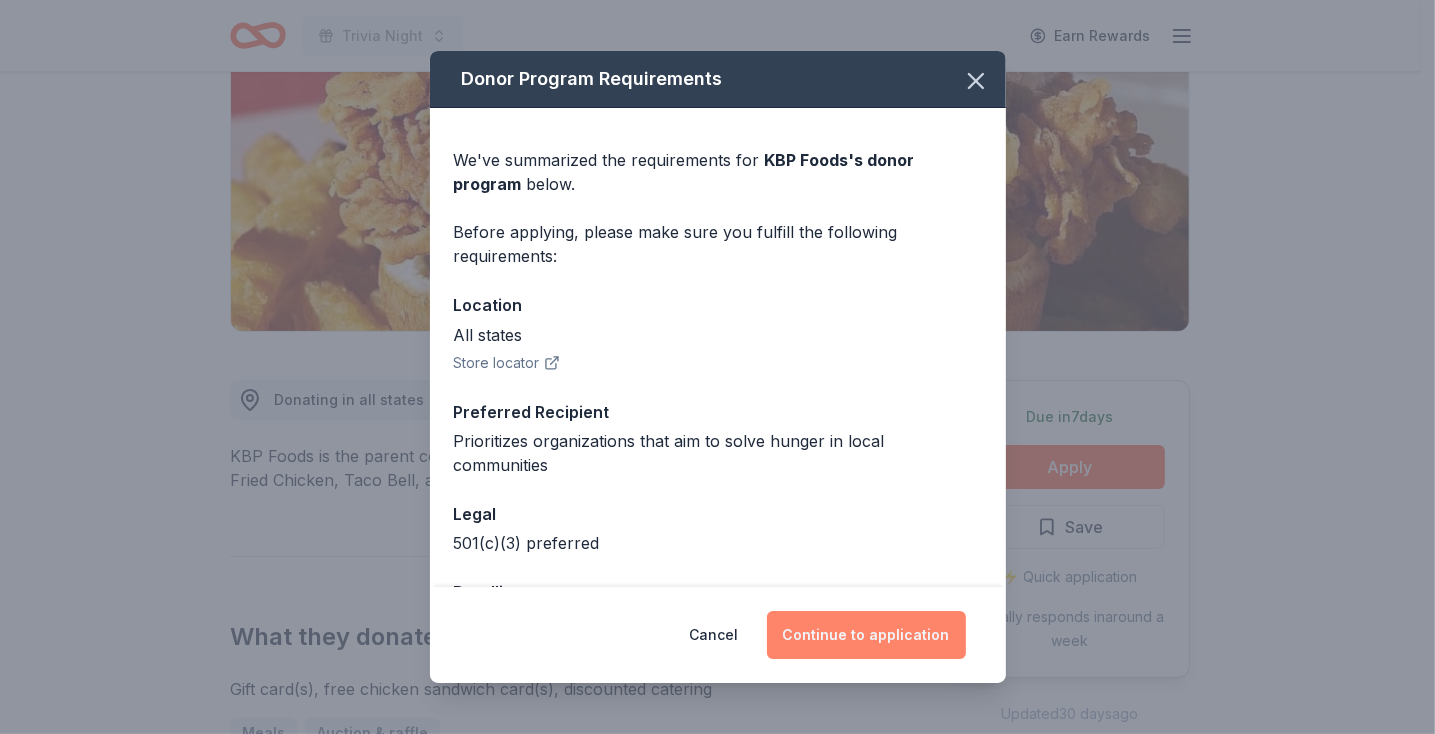 click on "Continue to application" at bounding box center [866, 635] 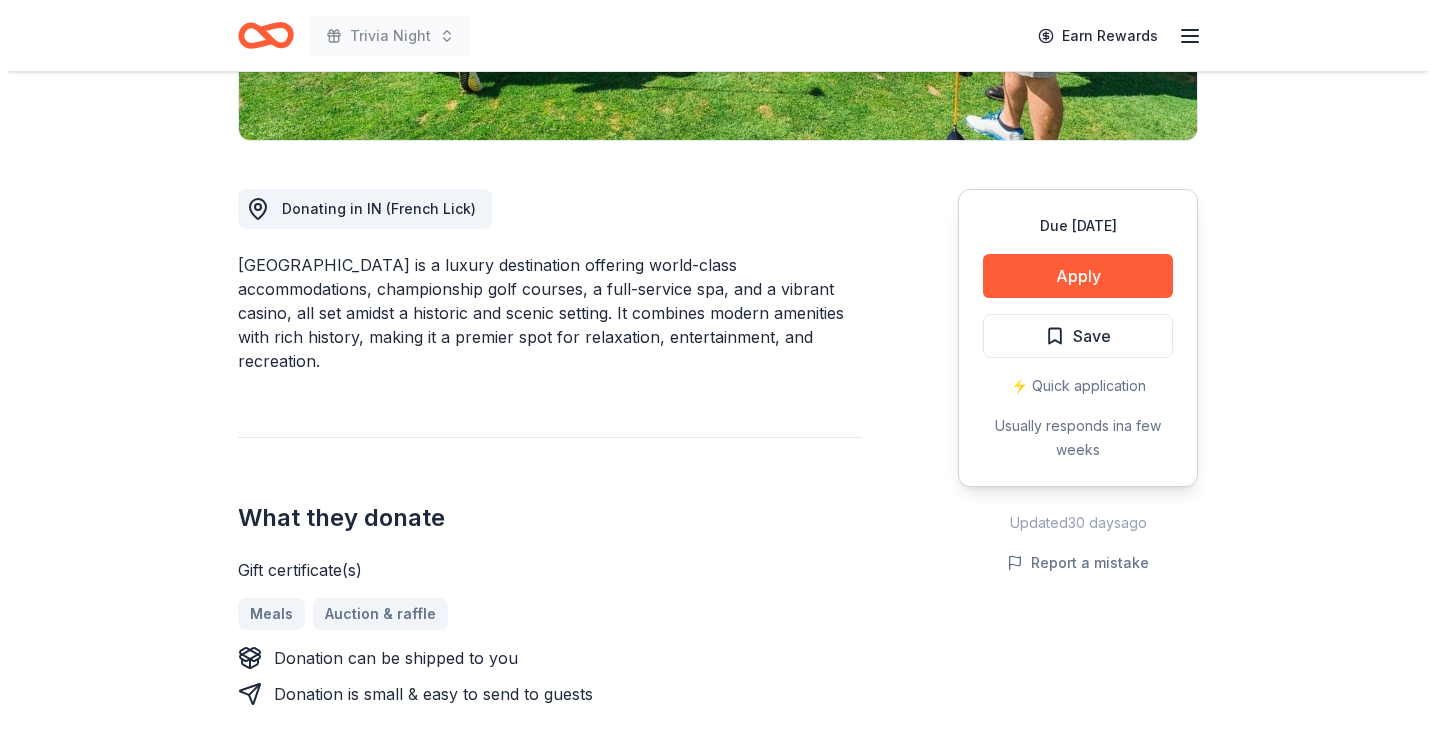 scroll, scrollTop: 451, scrollLeft: 0, axis: vertical 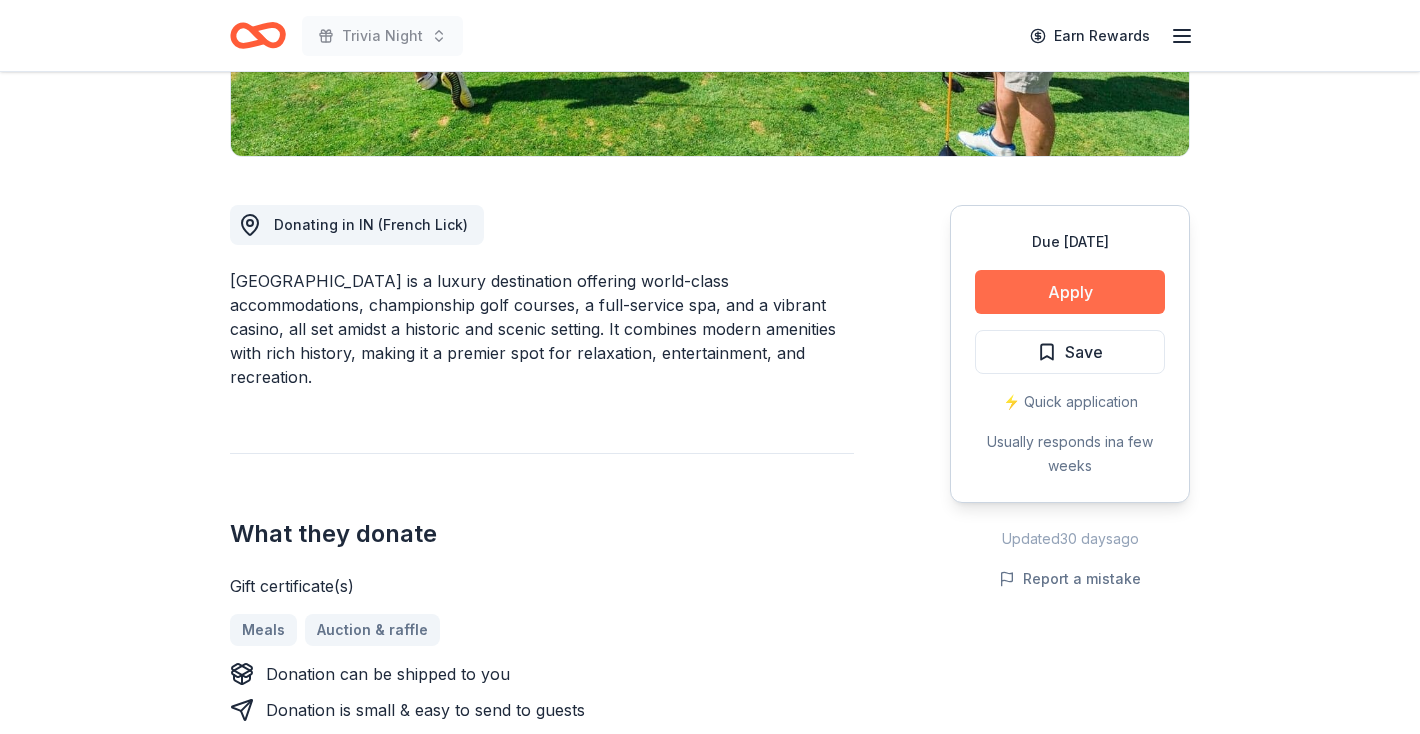 click on "Apply" at bounding box center [1070, 292] 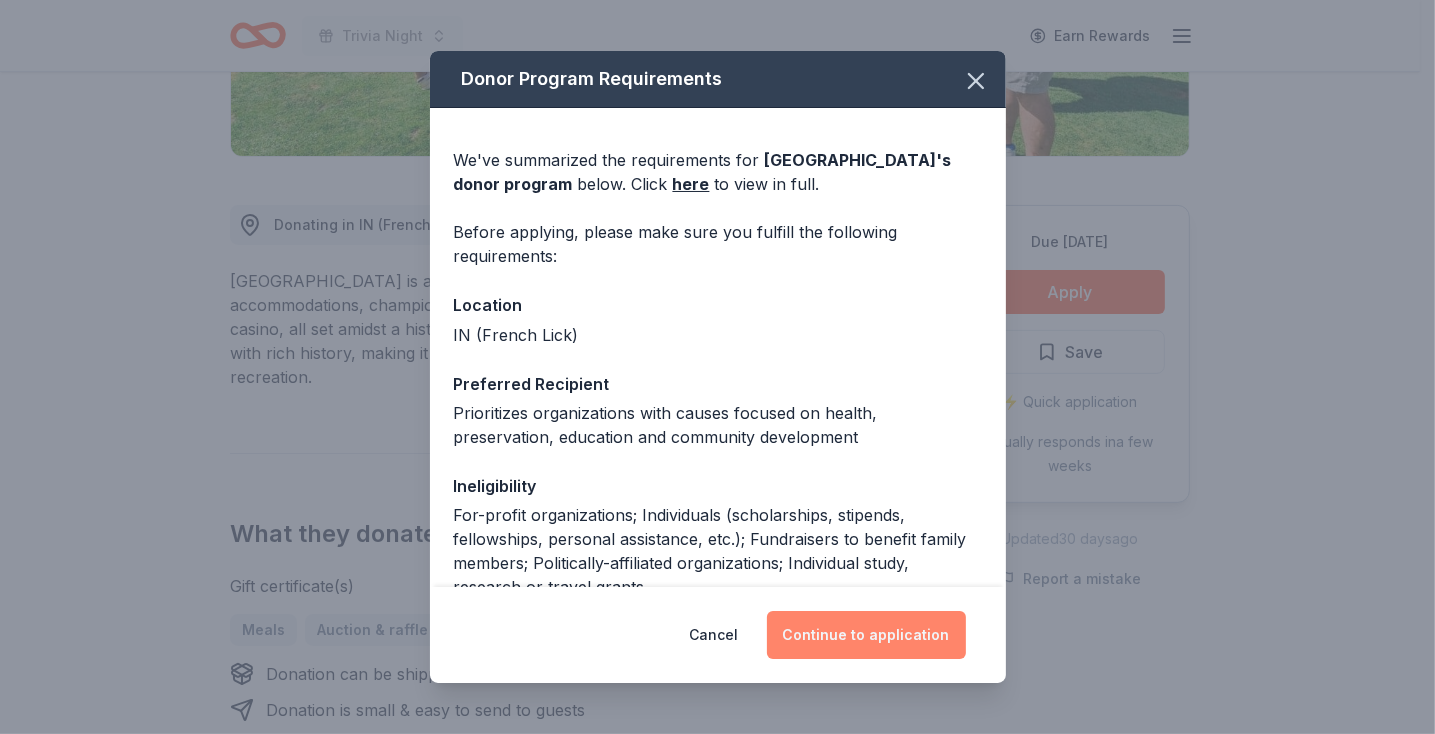 click on "Continue to application" at bounding box center (866, 635) 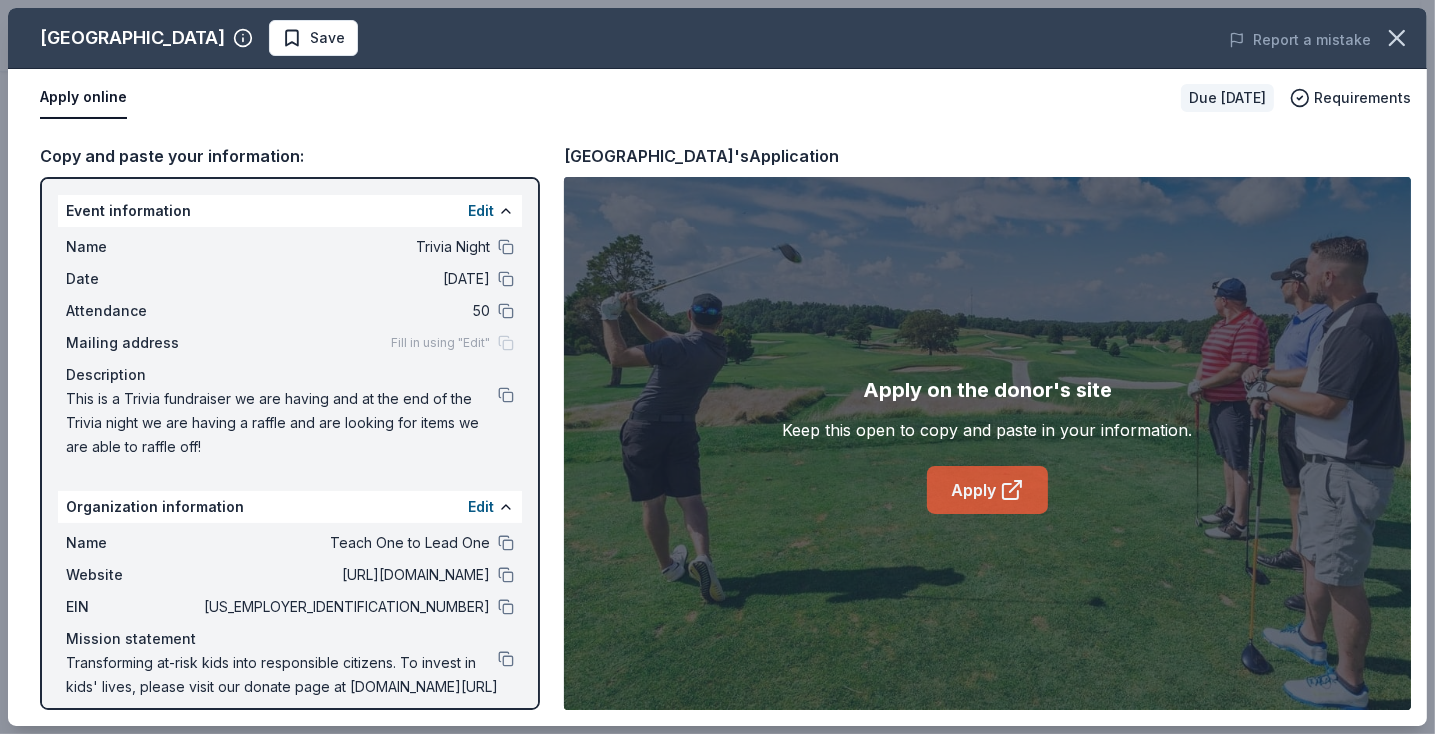 click on "Apply" at bounding box center [987, 490] 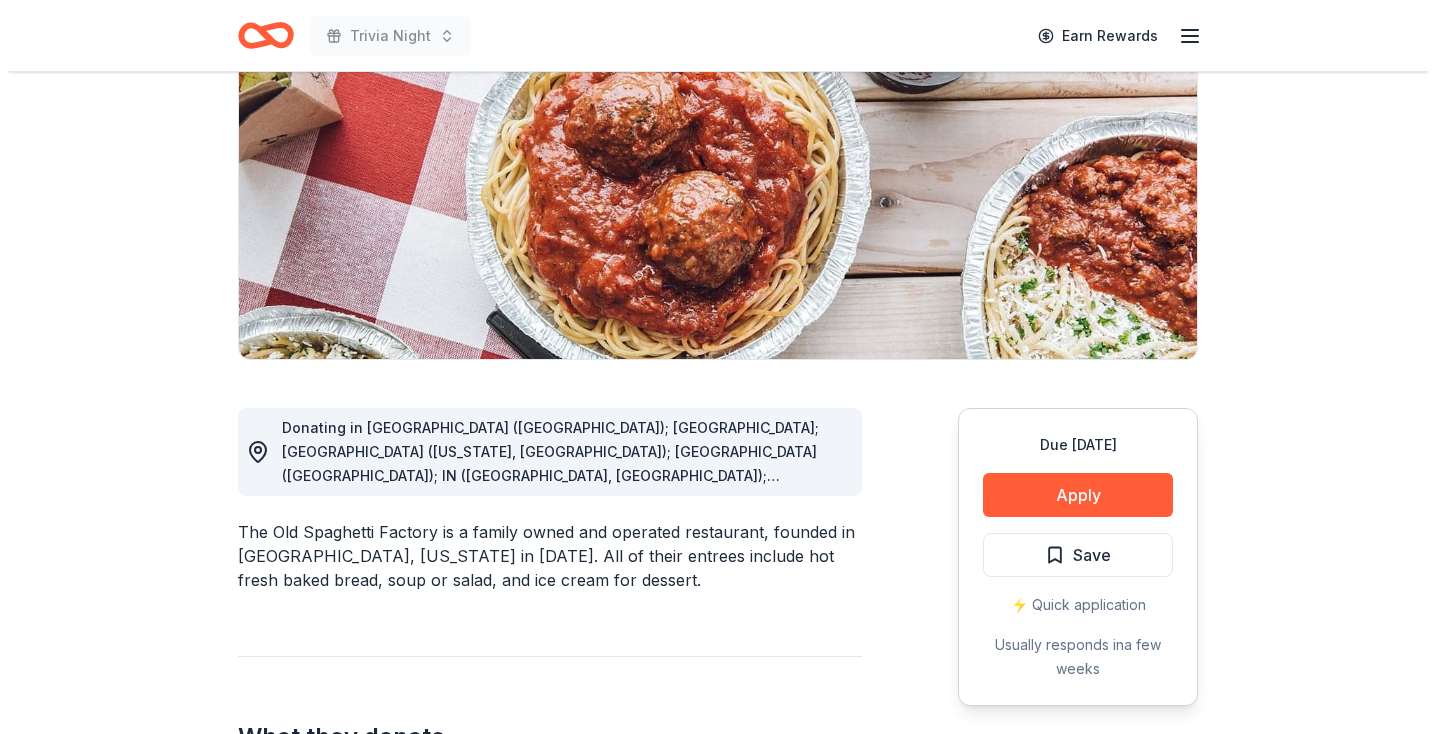 scroll, scrollTop: 275, scrollLeft: 0, axis: vertical 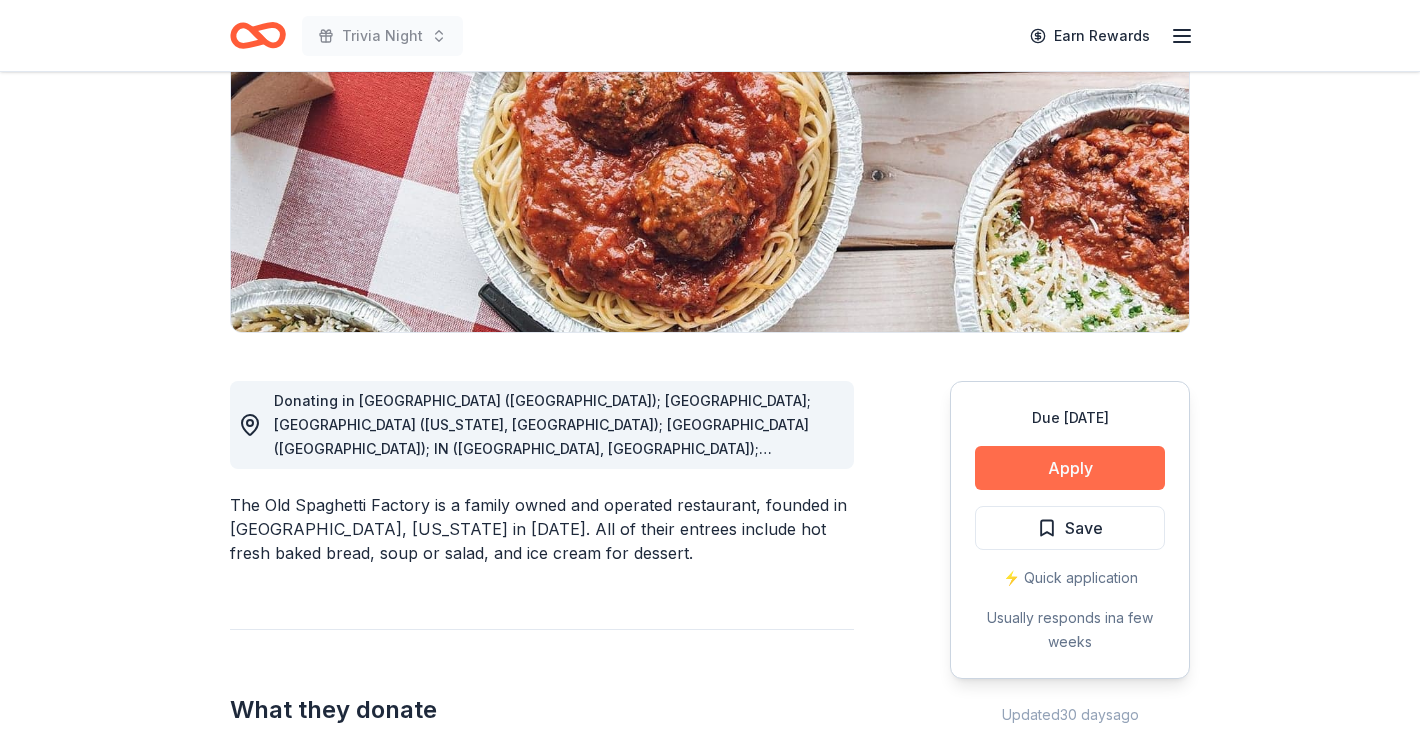 click on "Apply" at bounding box center (1070, 468) 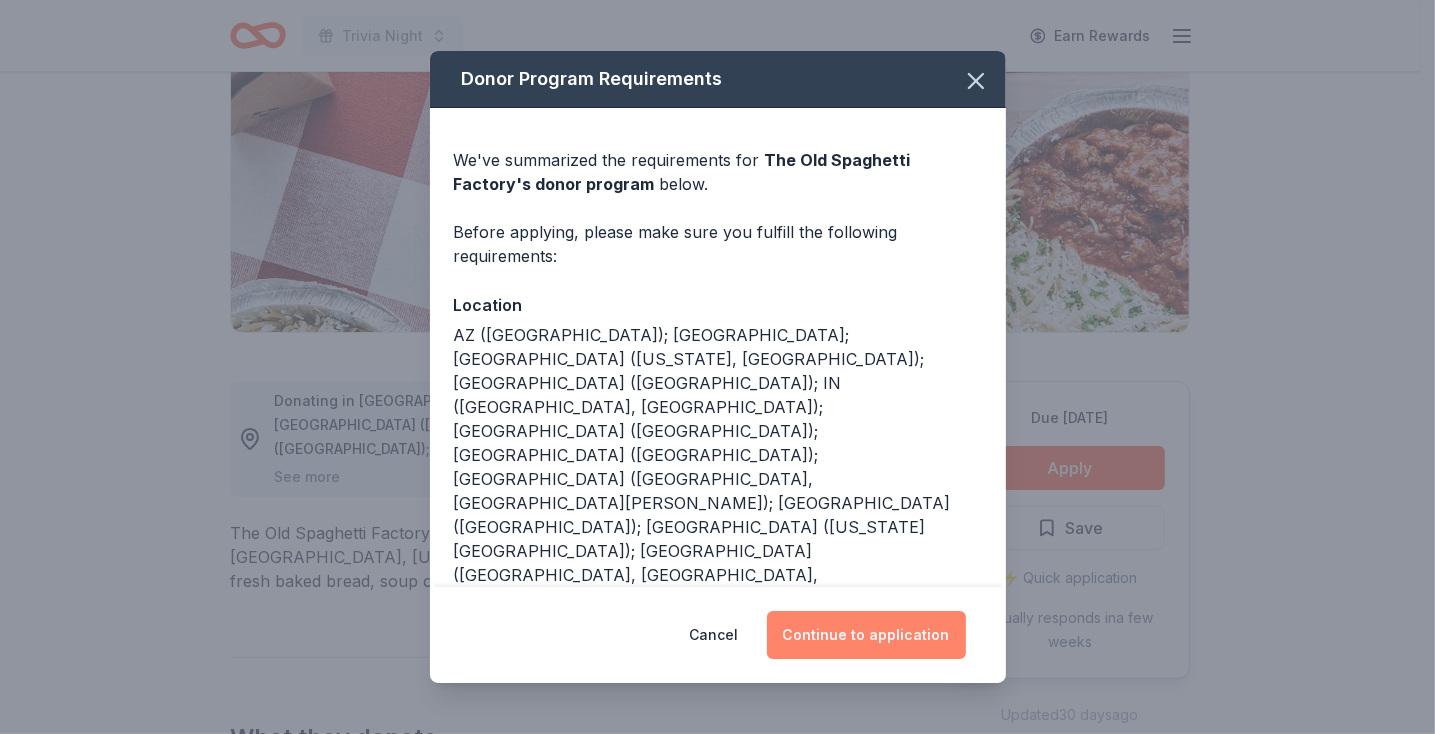 click on "Continue to application" at bounding box center (866, 635) 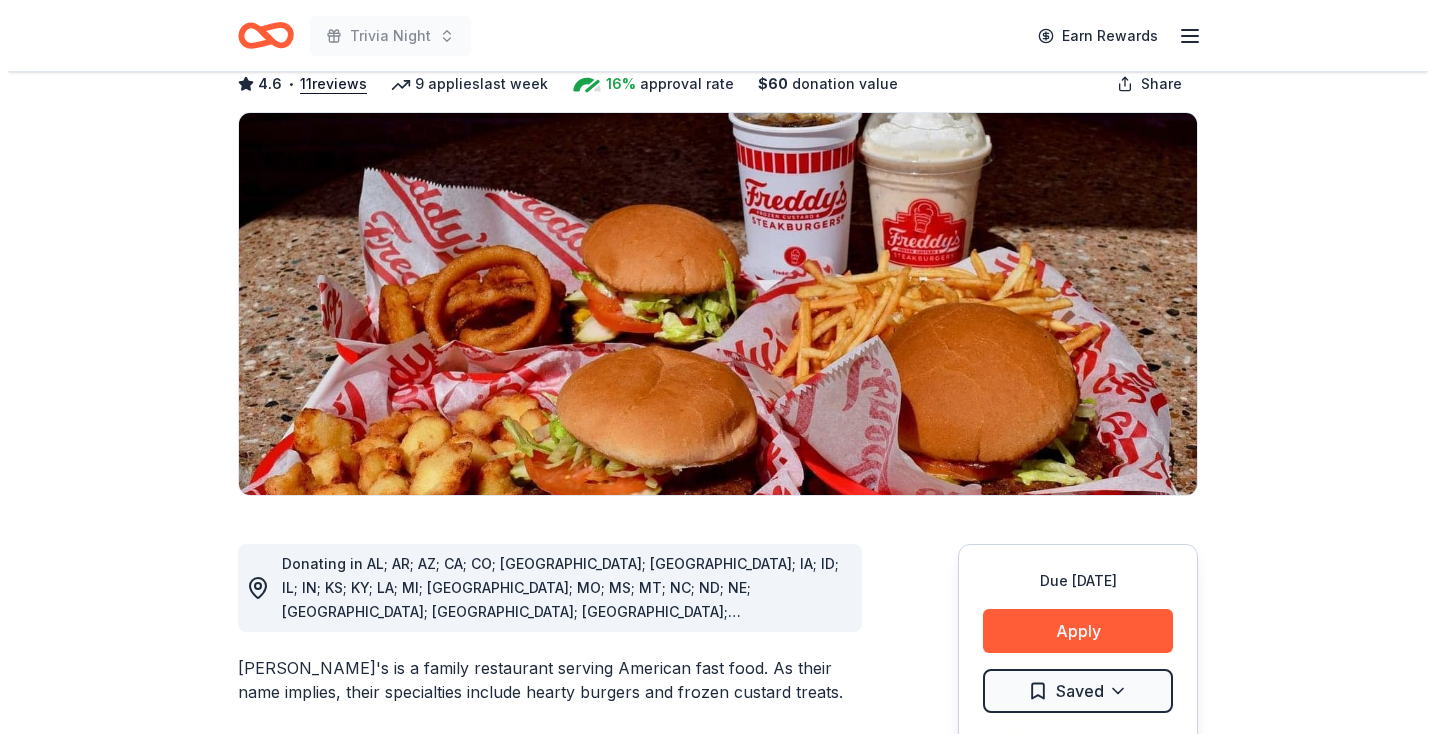 scroll, scrollTop: 168, scrollLeft: 0, axis: vertical 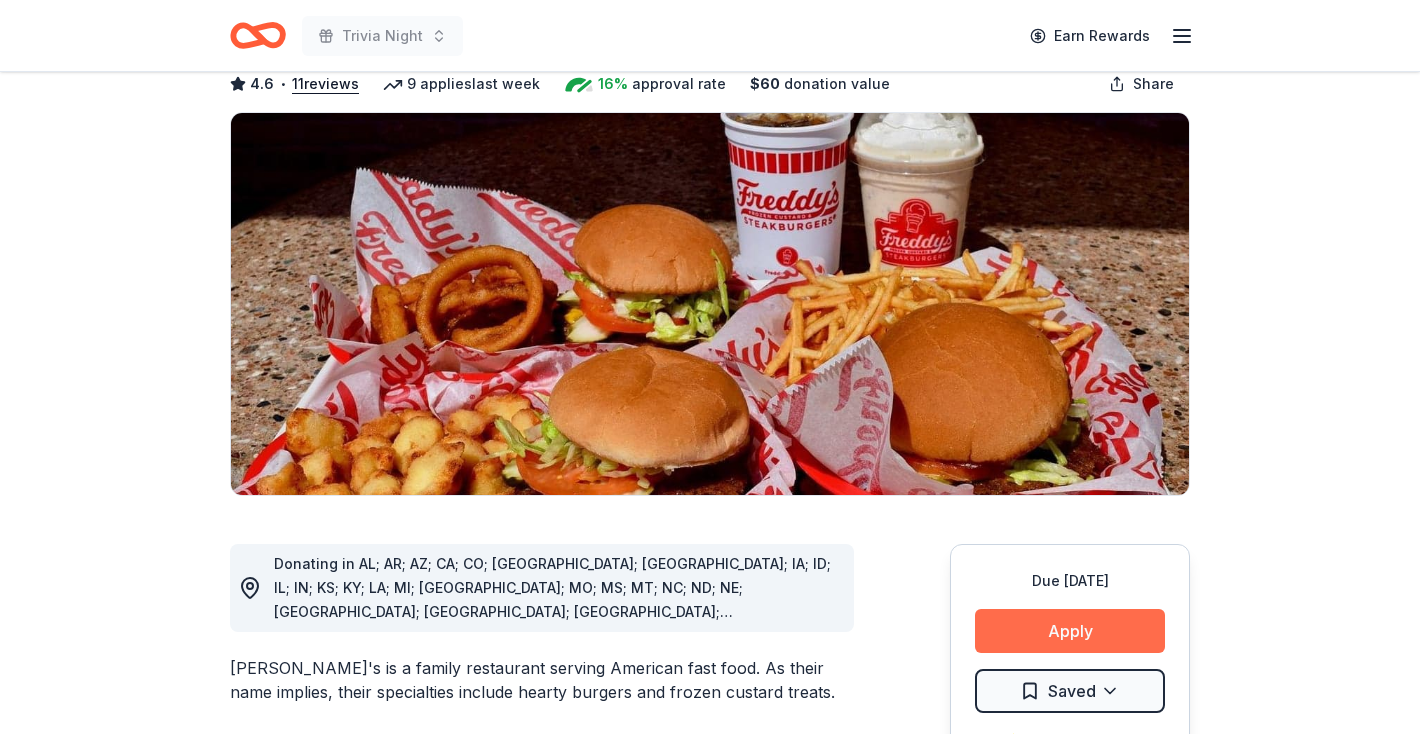 click on "Apply" at bounding box center [1070, 631] 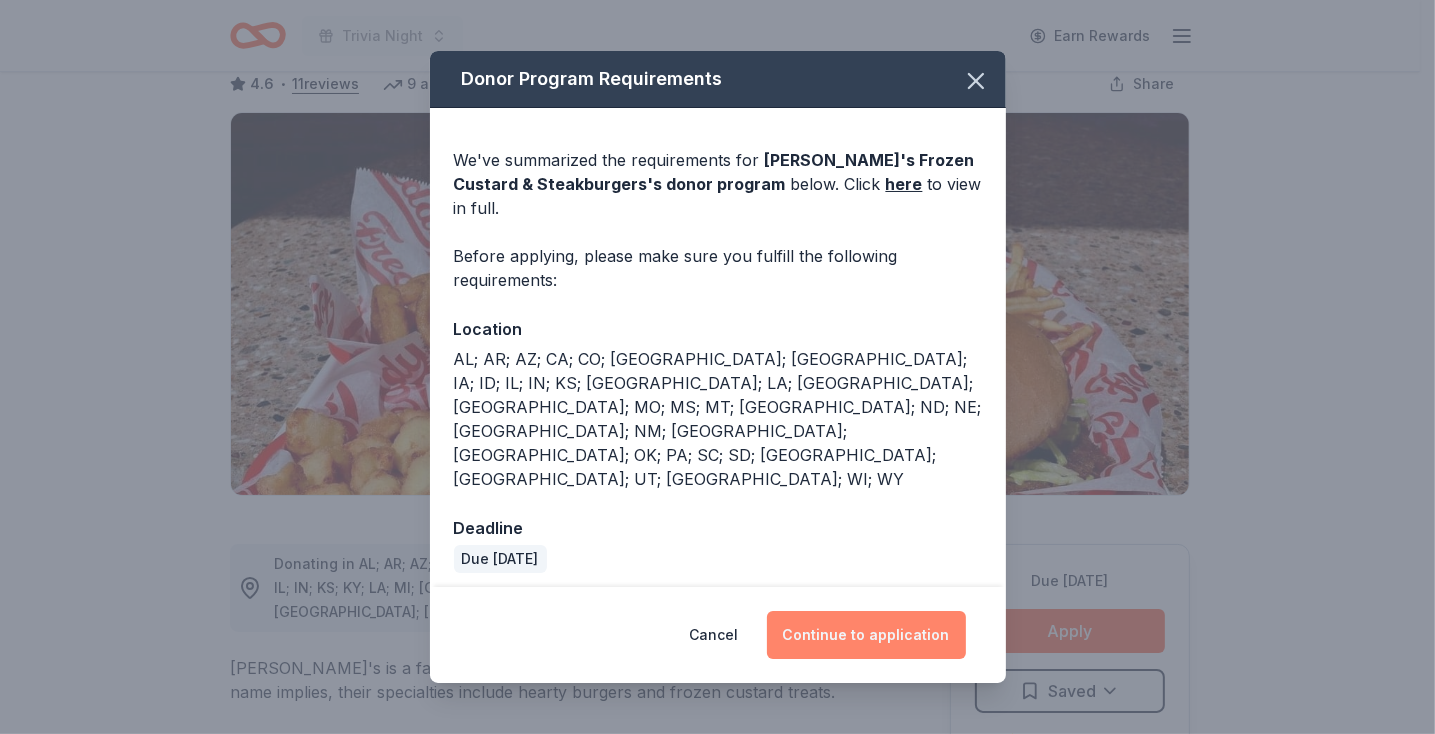 click on "Continue to application" at bounding box center (866, 635) 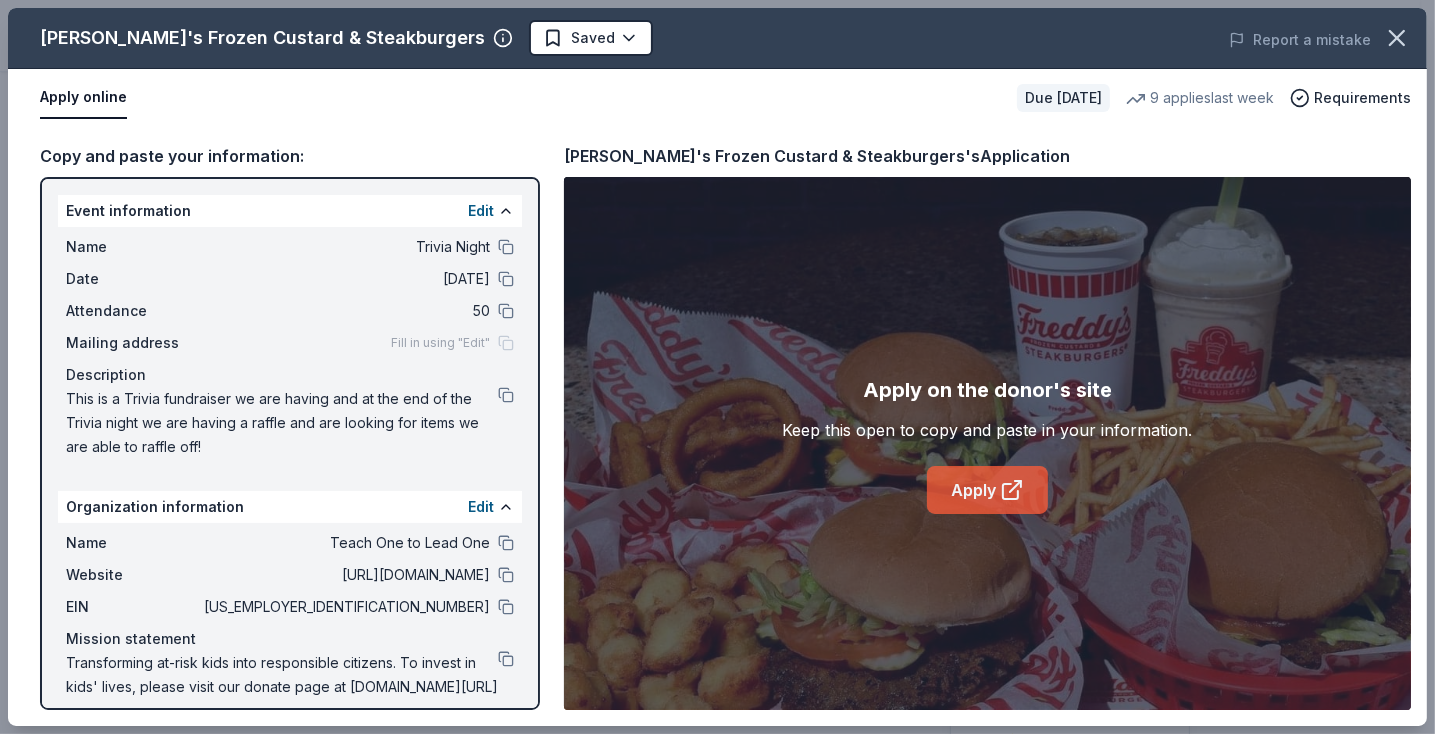 click on "Apply" at bounding box center [987, 490] 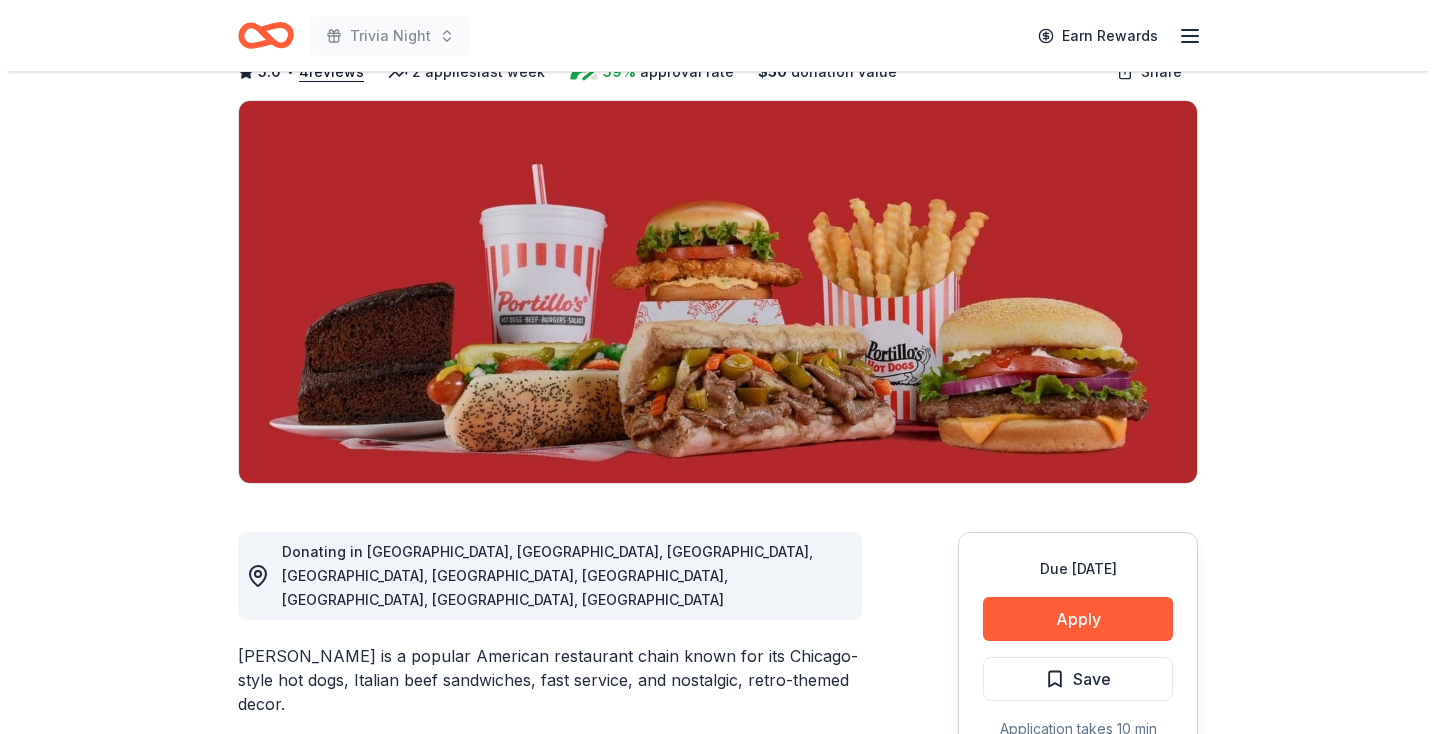 scroll, scrollTop: 127, scrollLeft: 0, axis: vertical 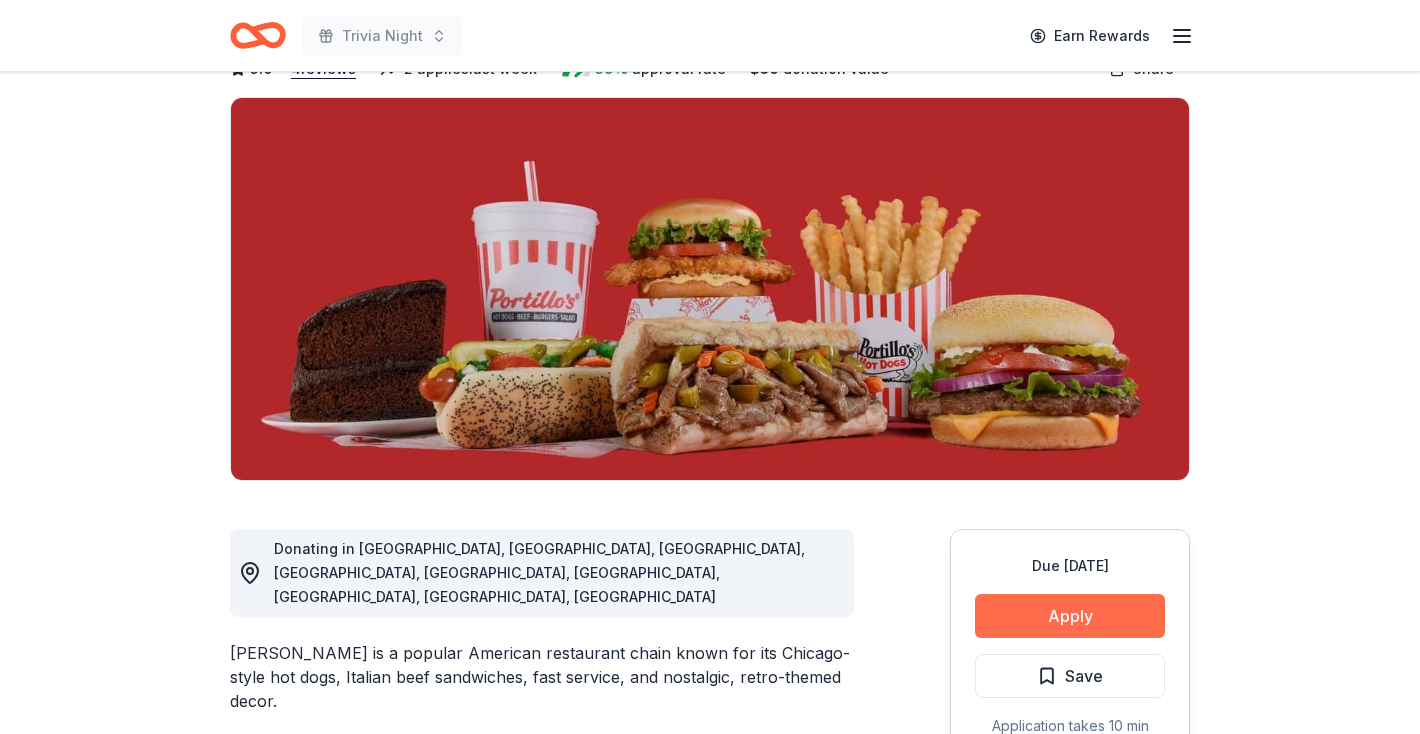 click on "Apply" at bounding box center (1070, 616) 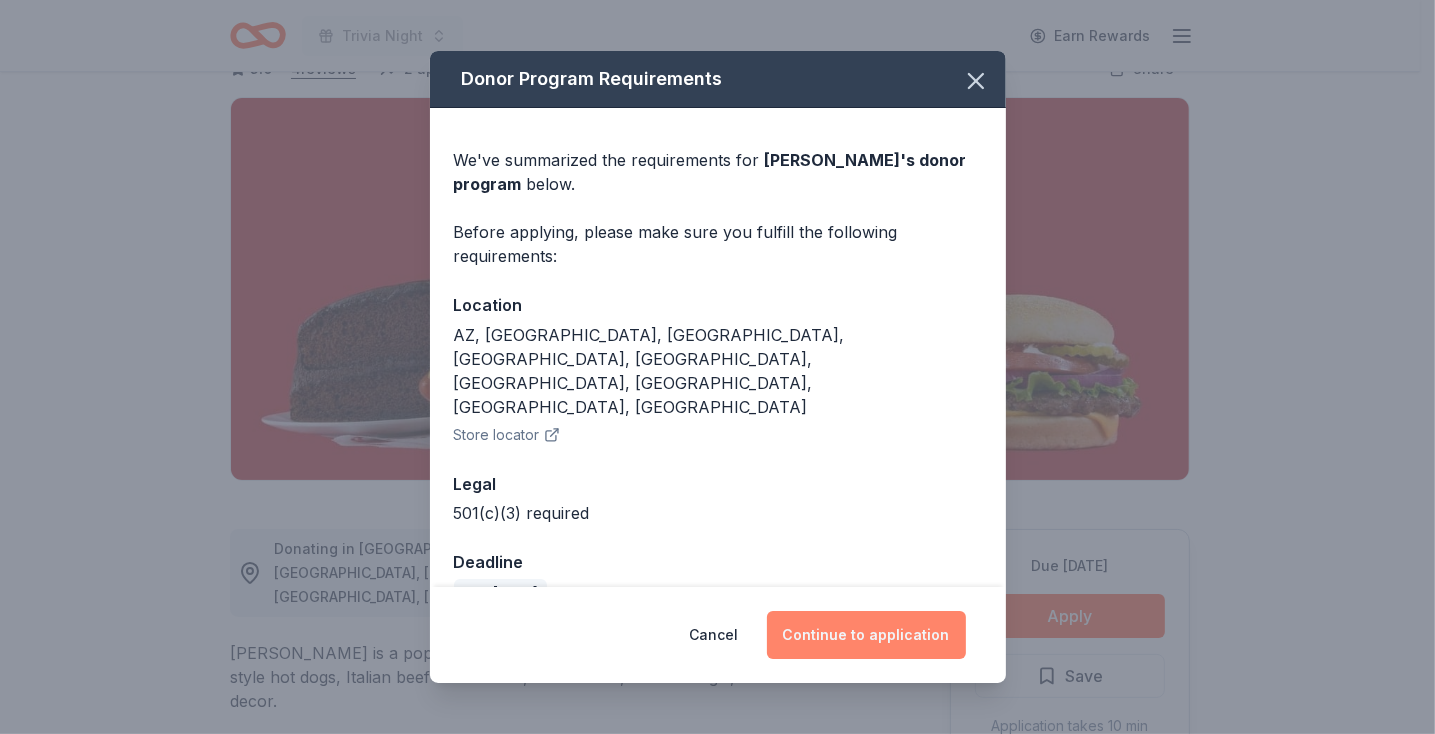 click on "Continue to application" at bounding box center (866, 635) 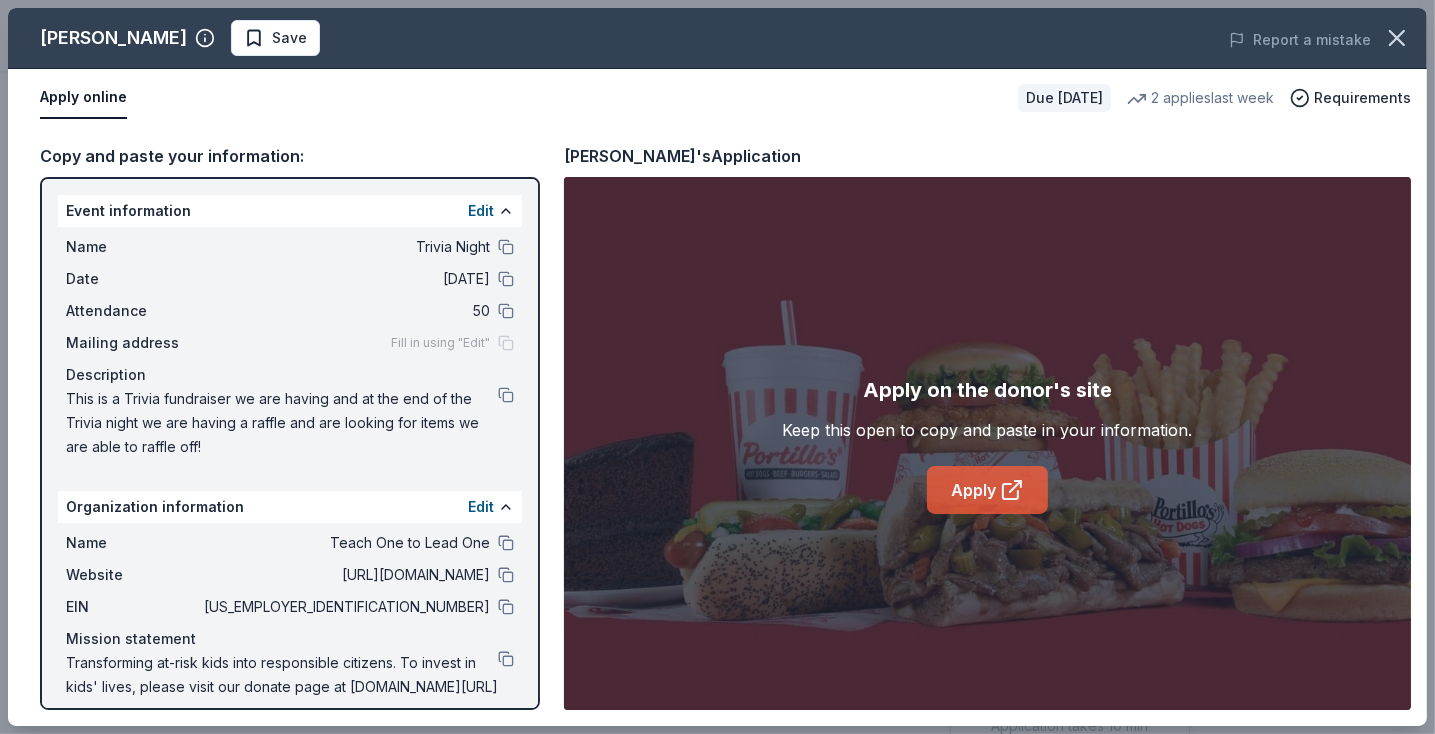click on "Apply" at bounding box center [987, 490] 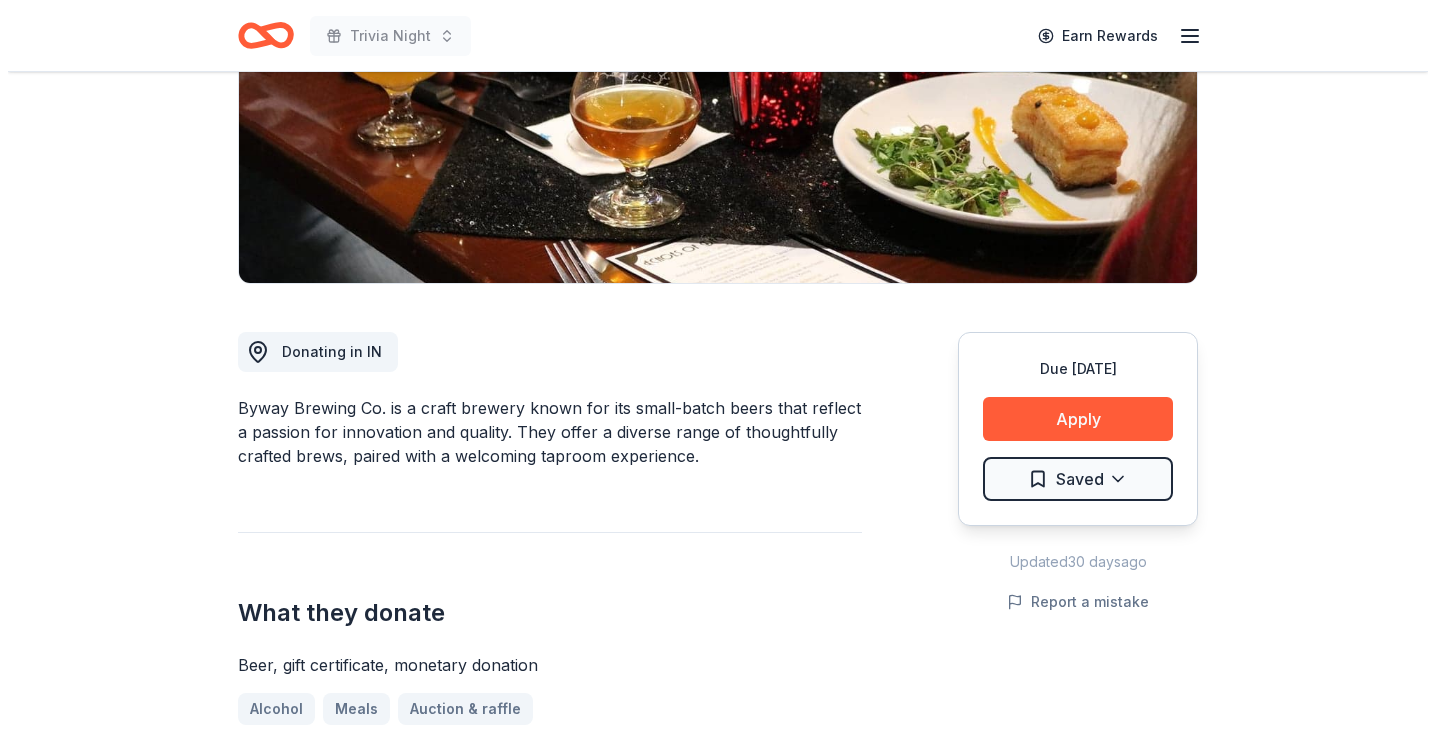 scroll, scrollTop: 326, scrollLeft: 0, axis: vertical 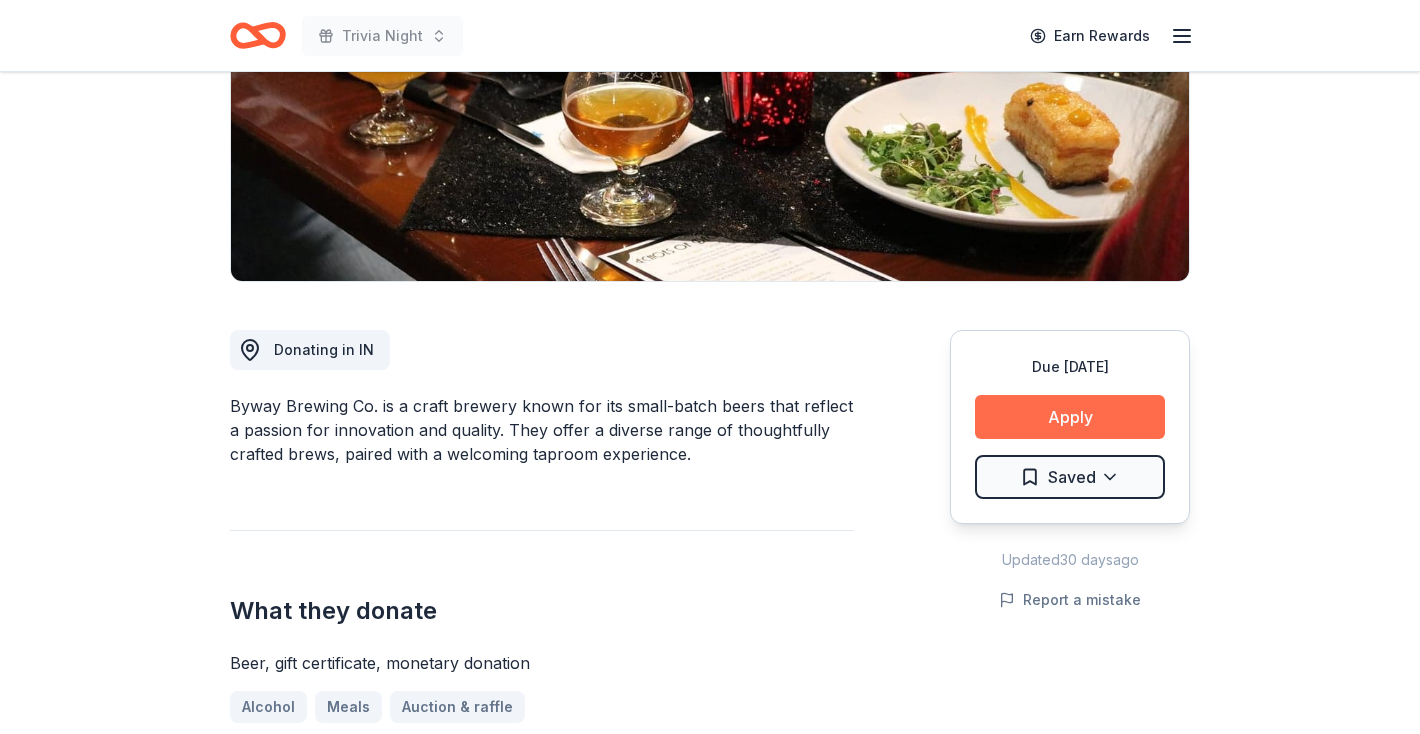 click on "Apply" at bounding box center [1070, 417] 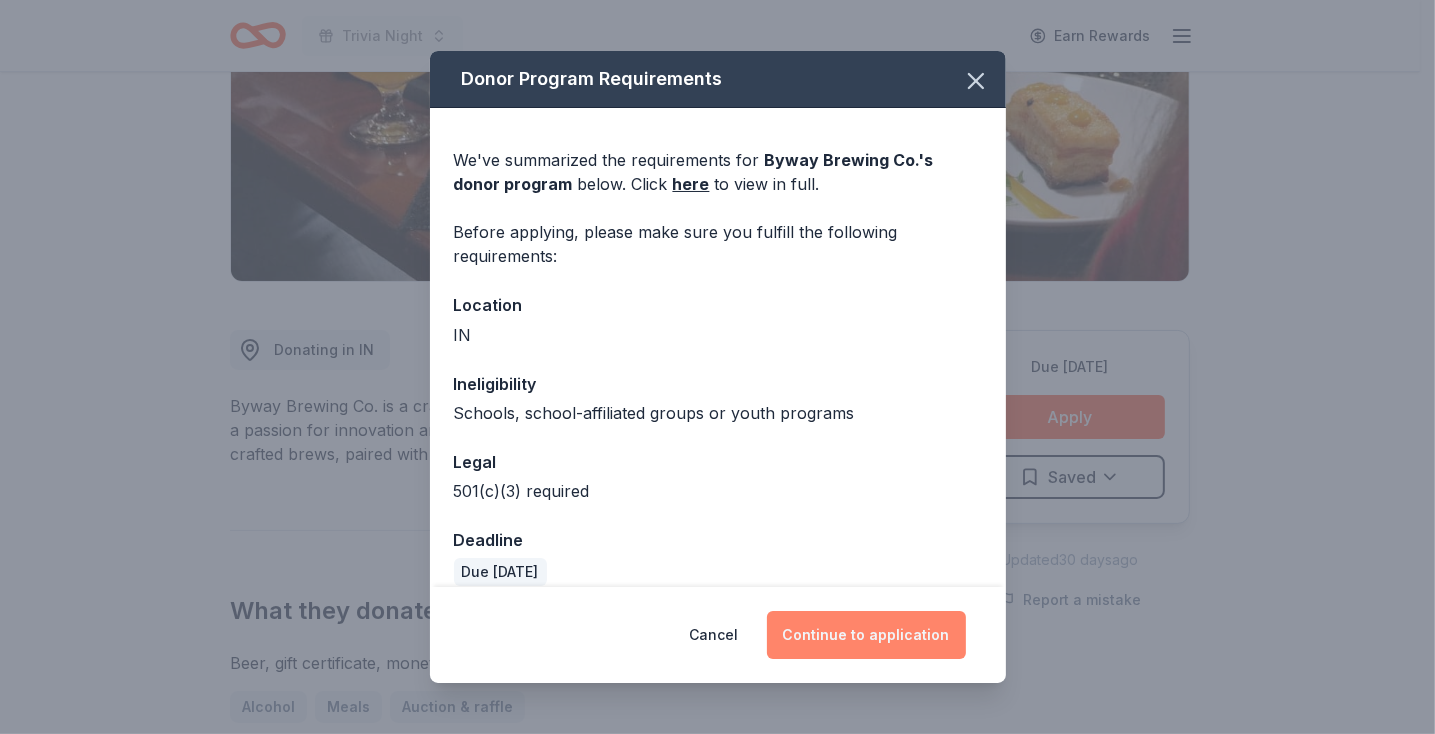 click on "Continue to application" at bounding box center (866, 635) 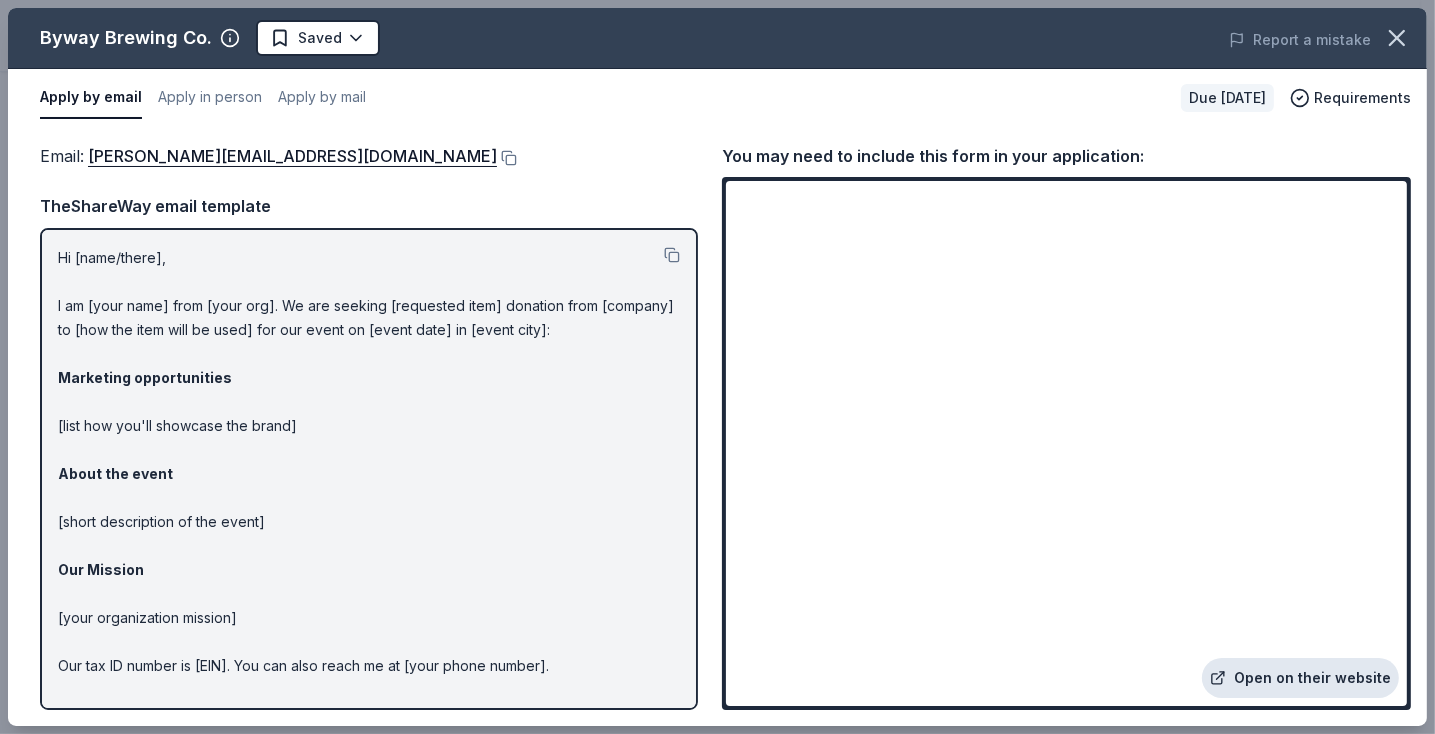click on "Open on their website" at bounding box center [1300, 678] 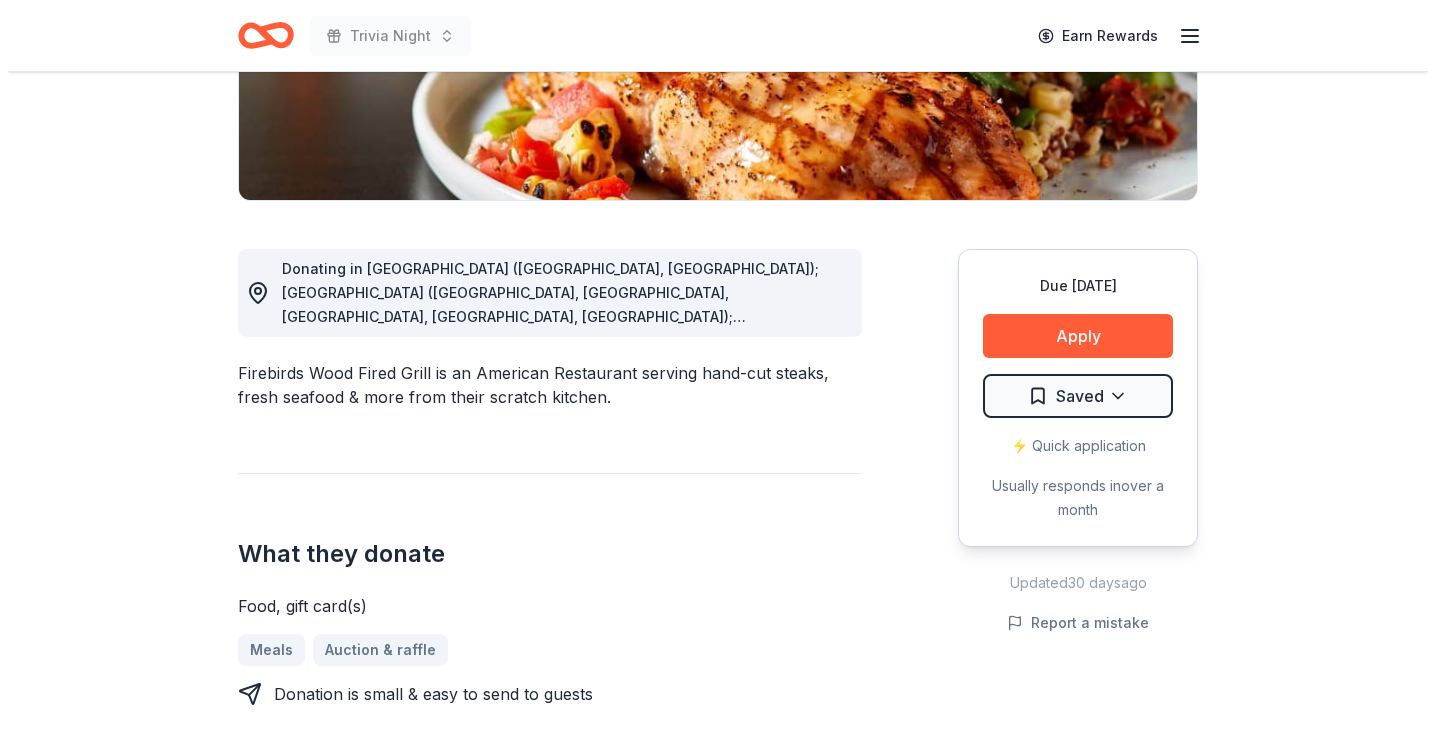 scroll, scrollTop: 408, scrollLeft: 0, axis: vertical 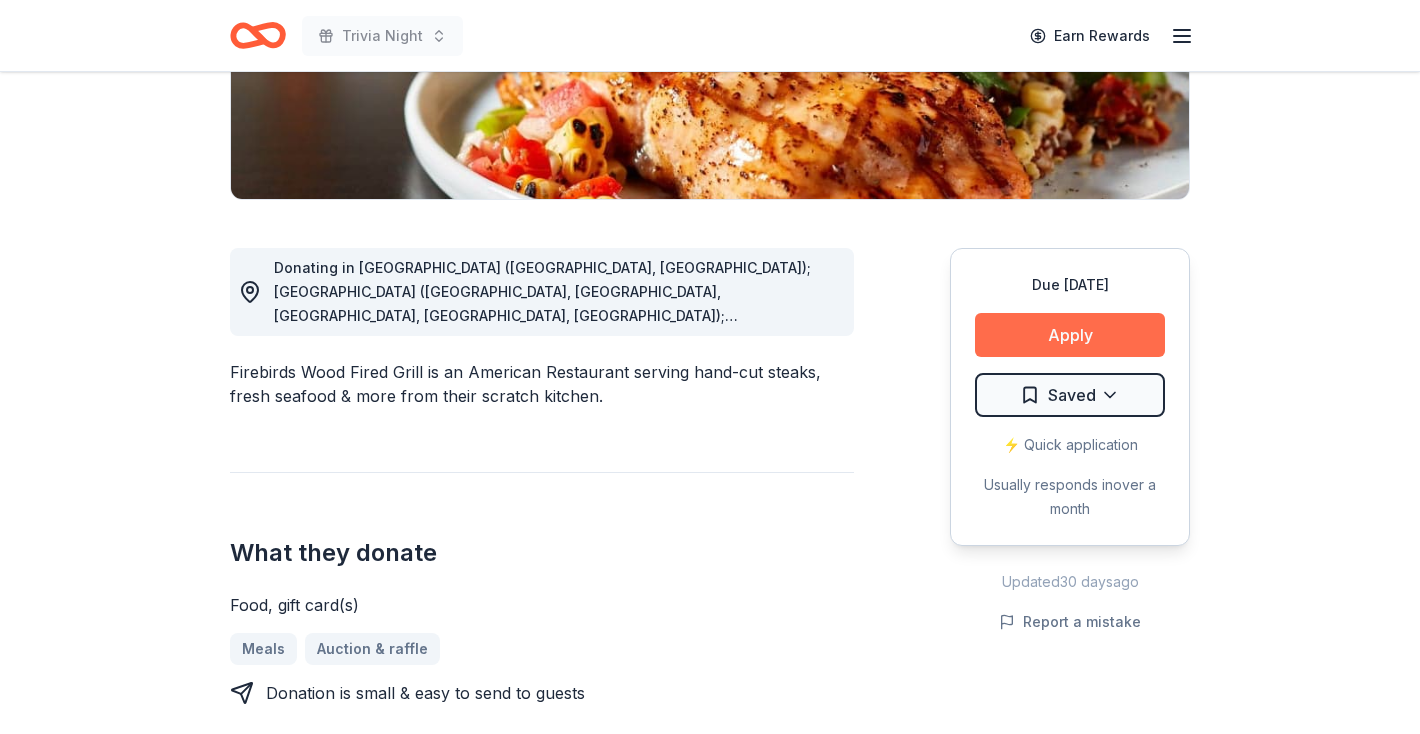 click on "Apply" at bounding box center (1070, 335) 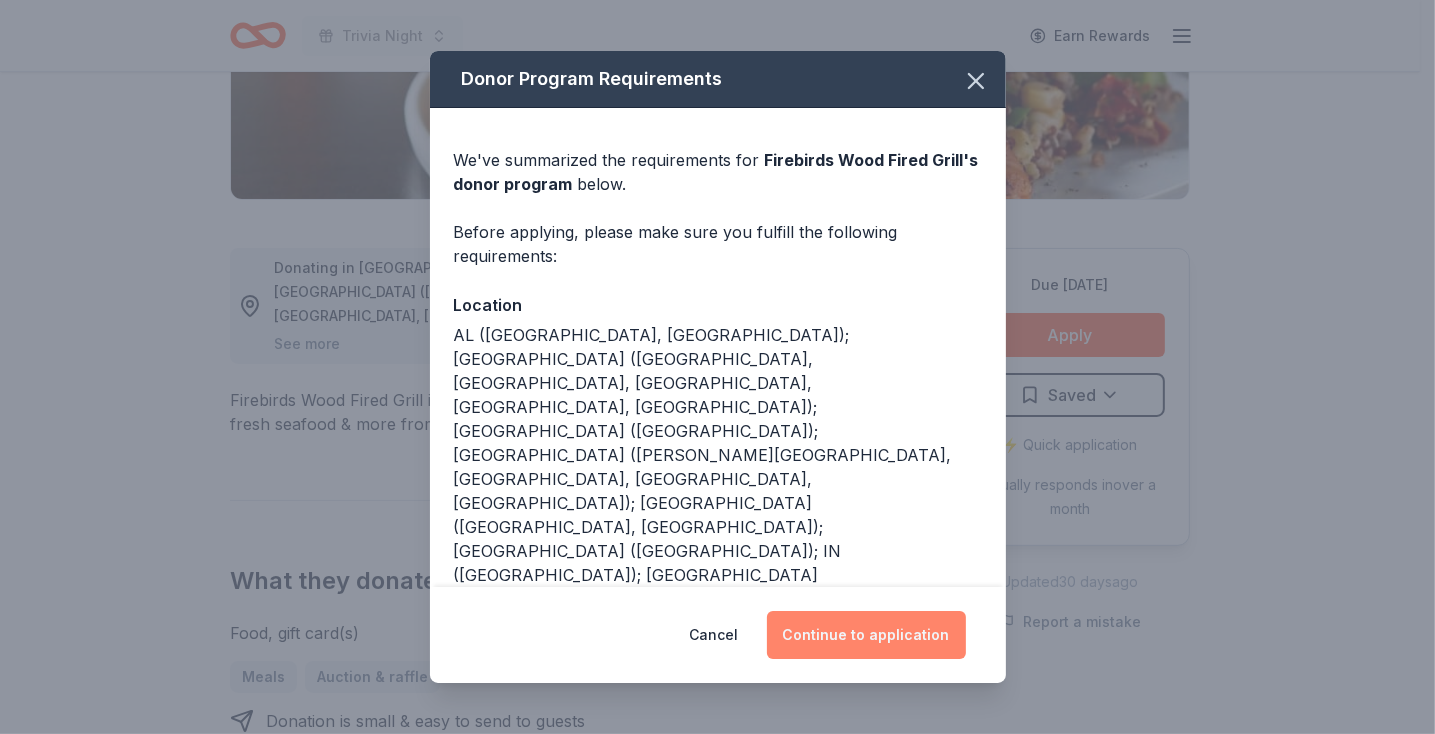 click on "Continue to application" at bounding box center [866, 635] 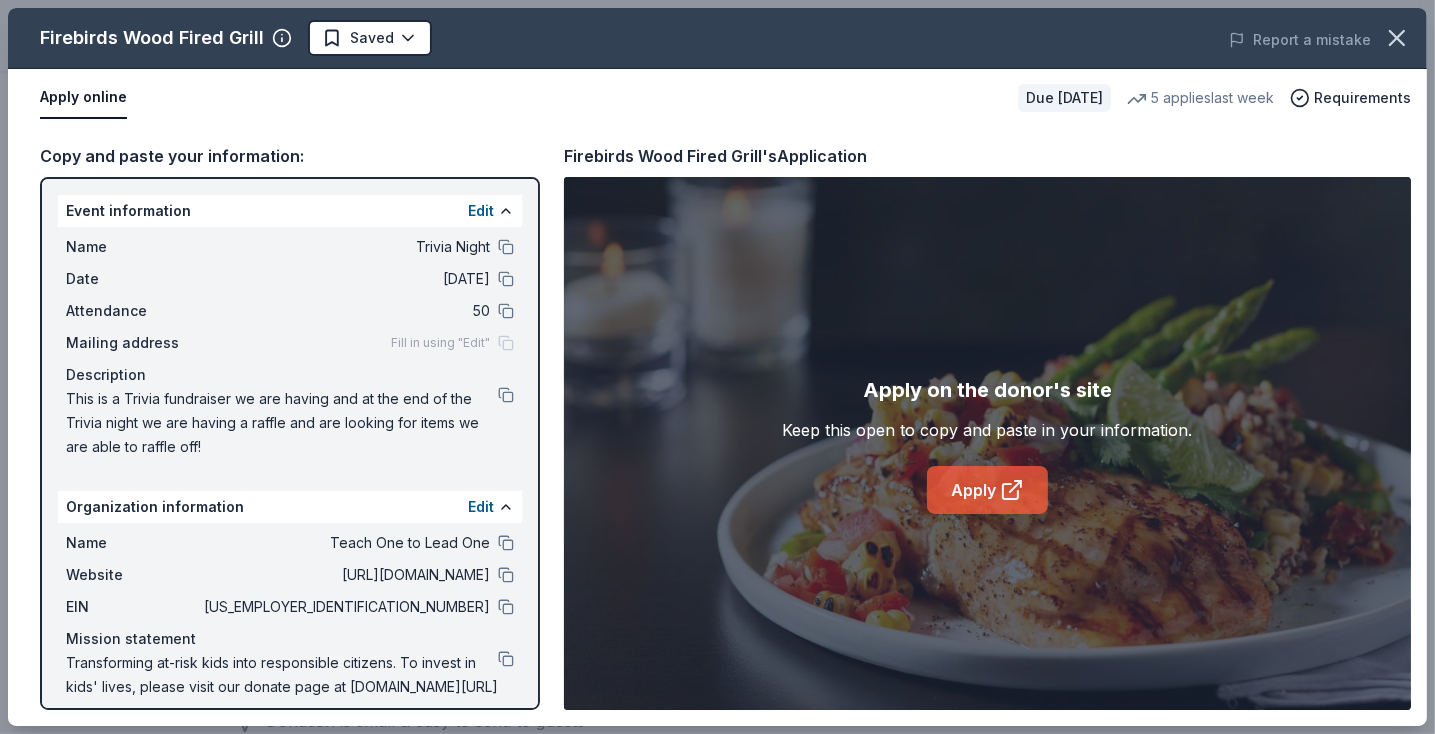 click on "Apply" at bounding box center [987, 490] 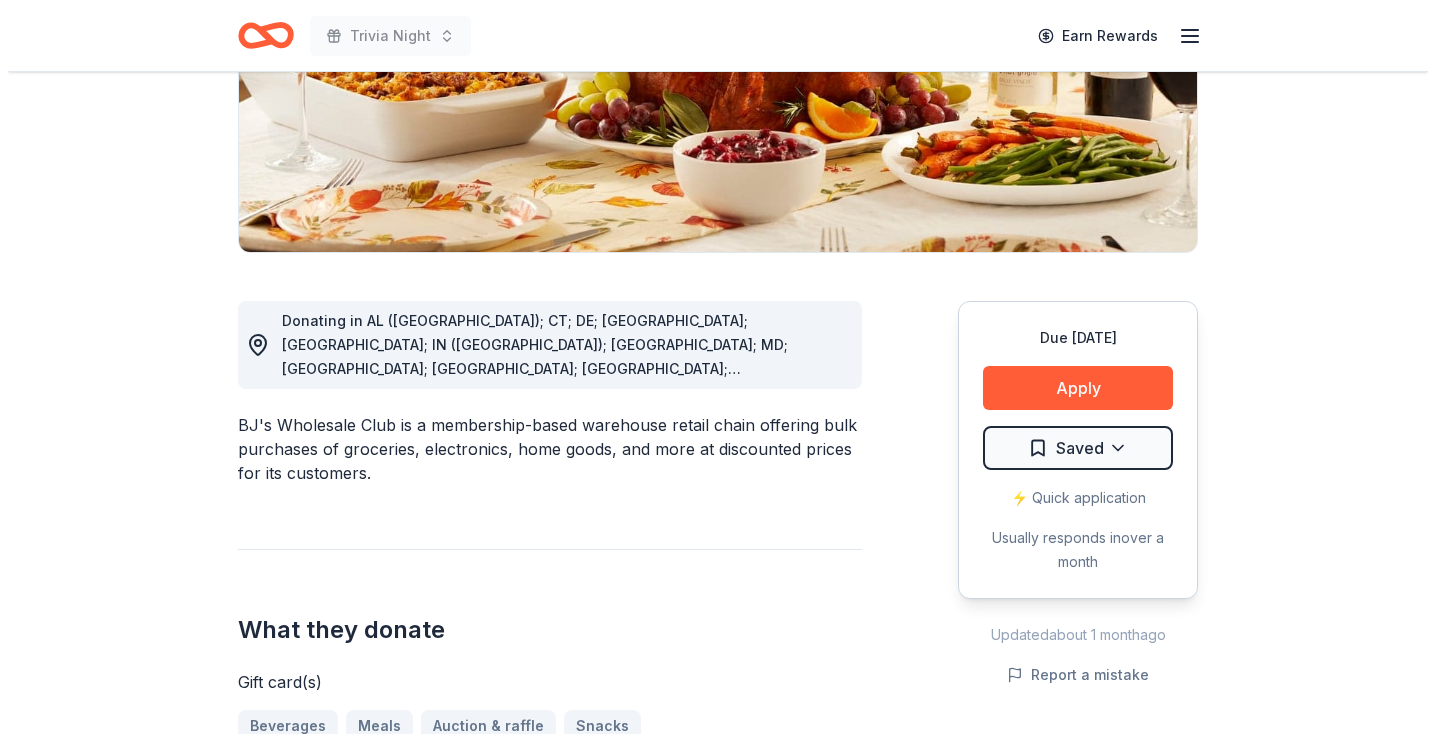 scroll, scrollTop: 356, scrollLeft: 0, axis: vertical 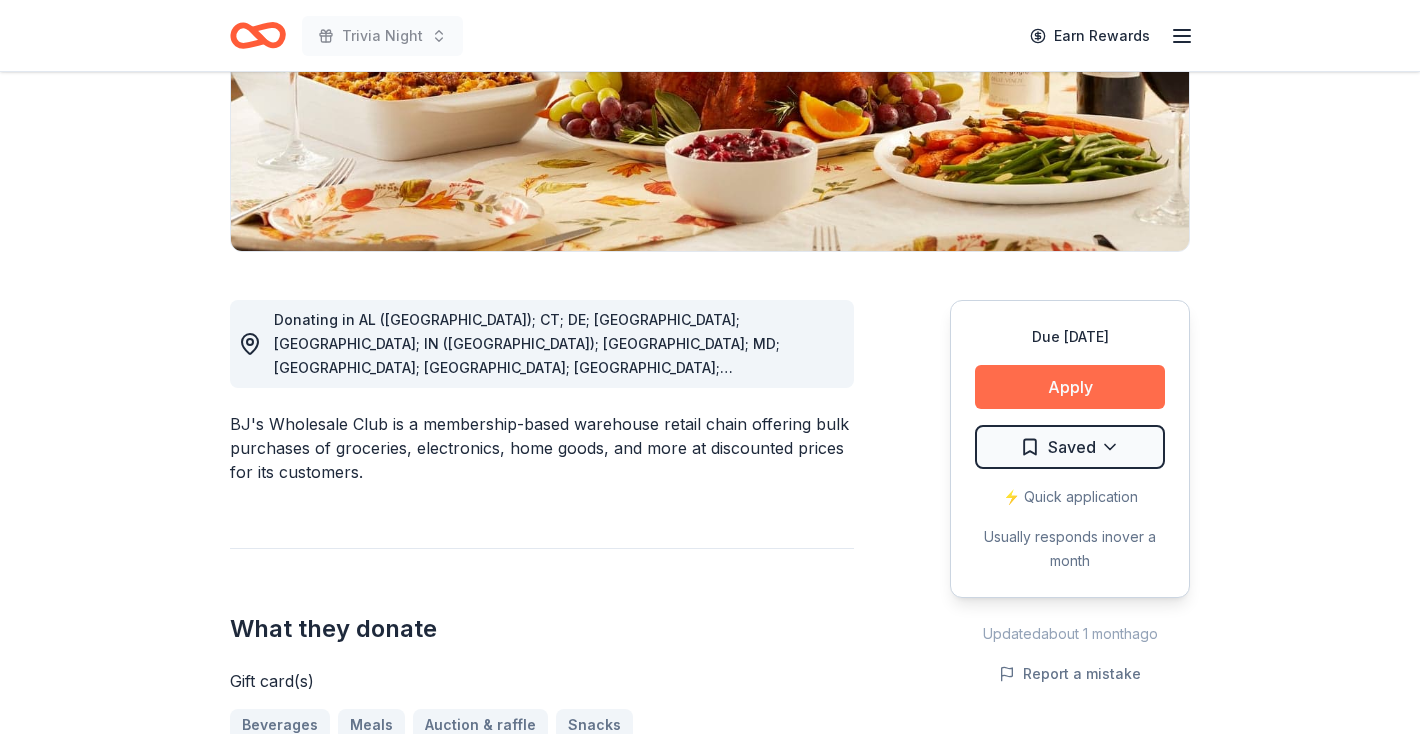 click on "Apply" at bounding box center [1070, 387] 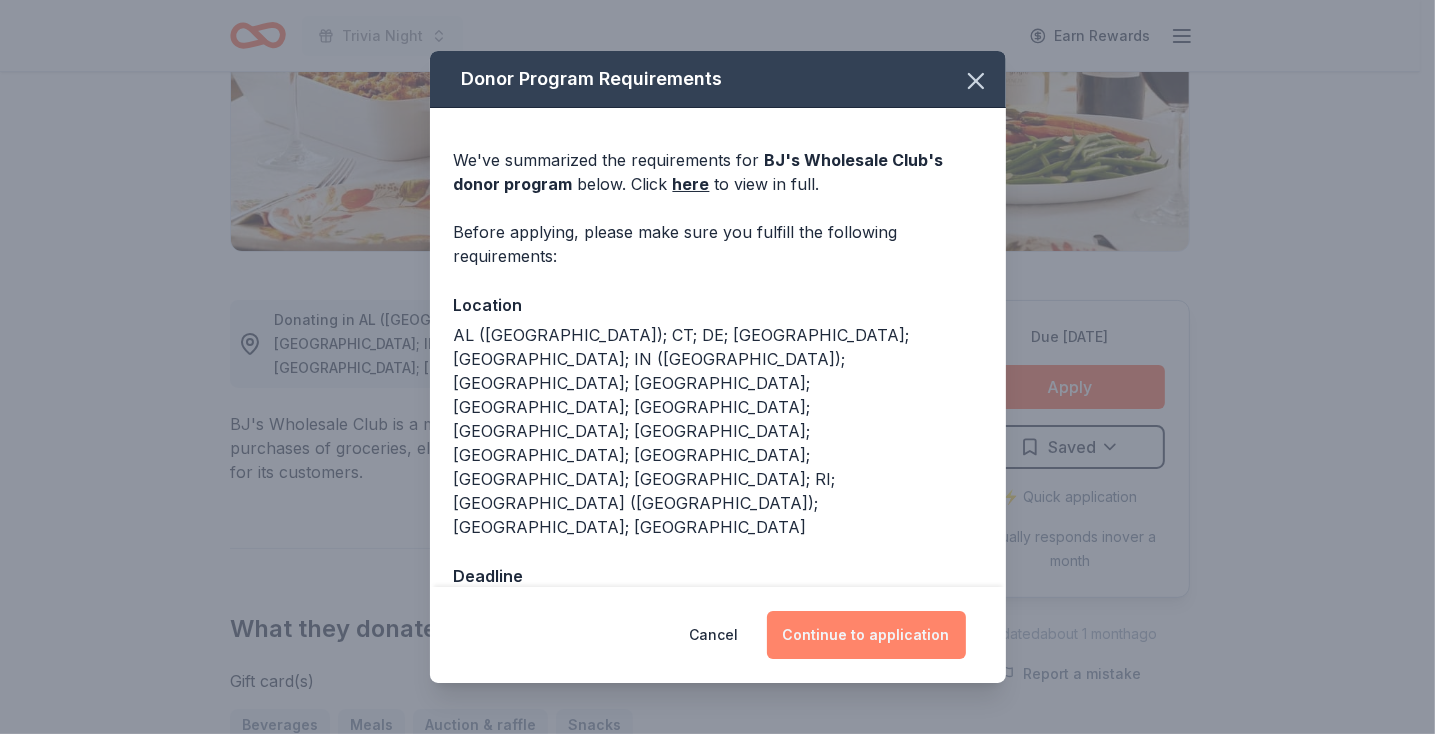 click on "Continue to application" at bounding box center [866, 635] 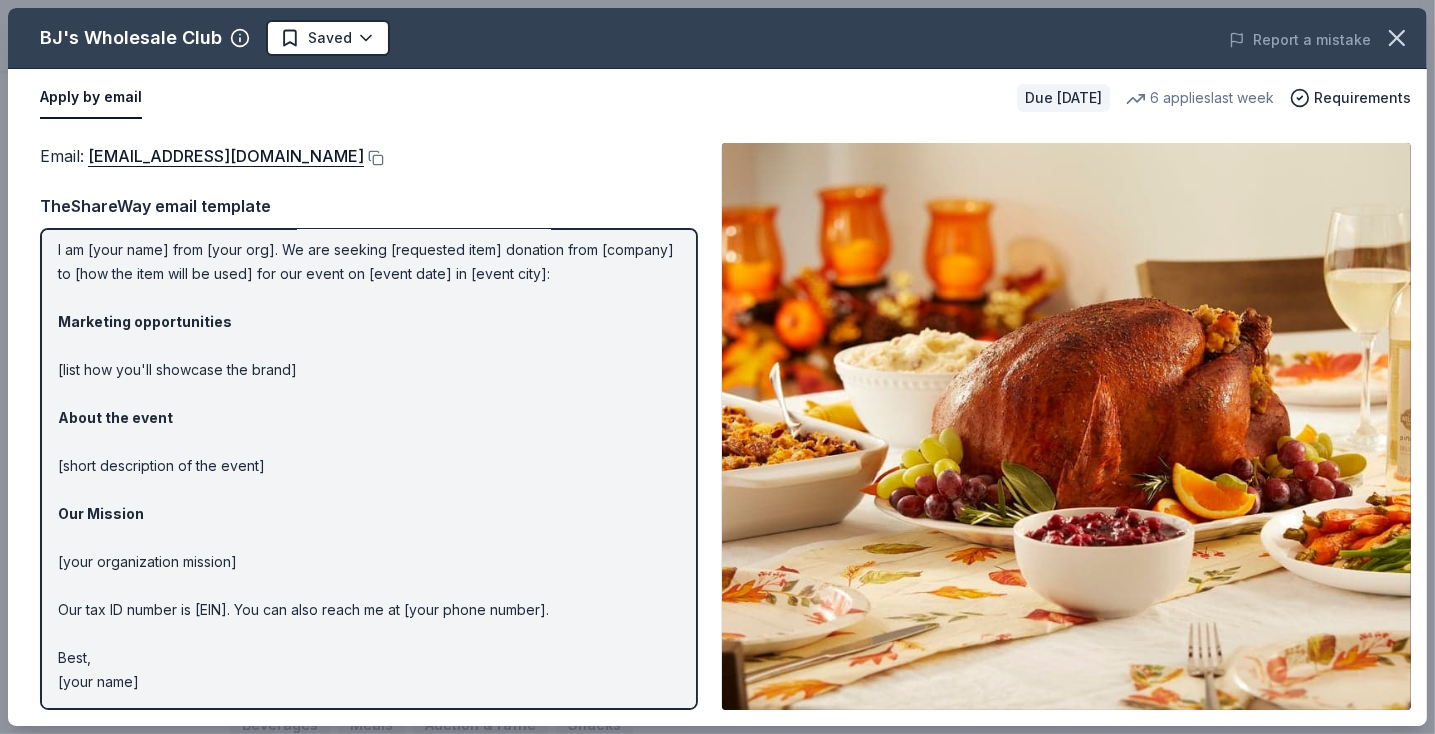scroll, scrollTop: 0, scrollLeft: 0, axis: both 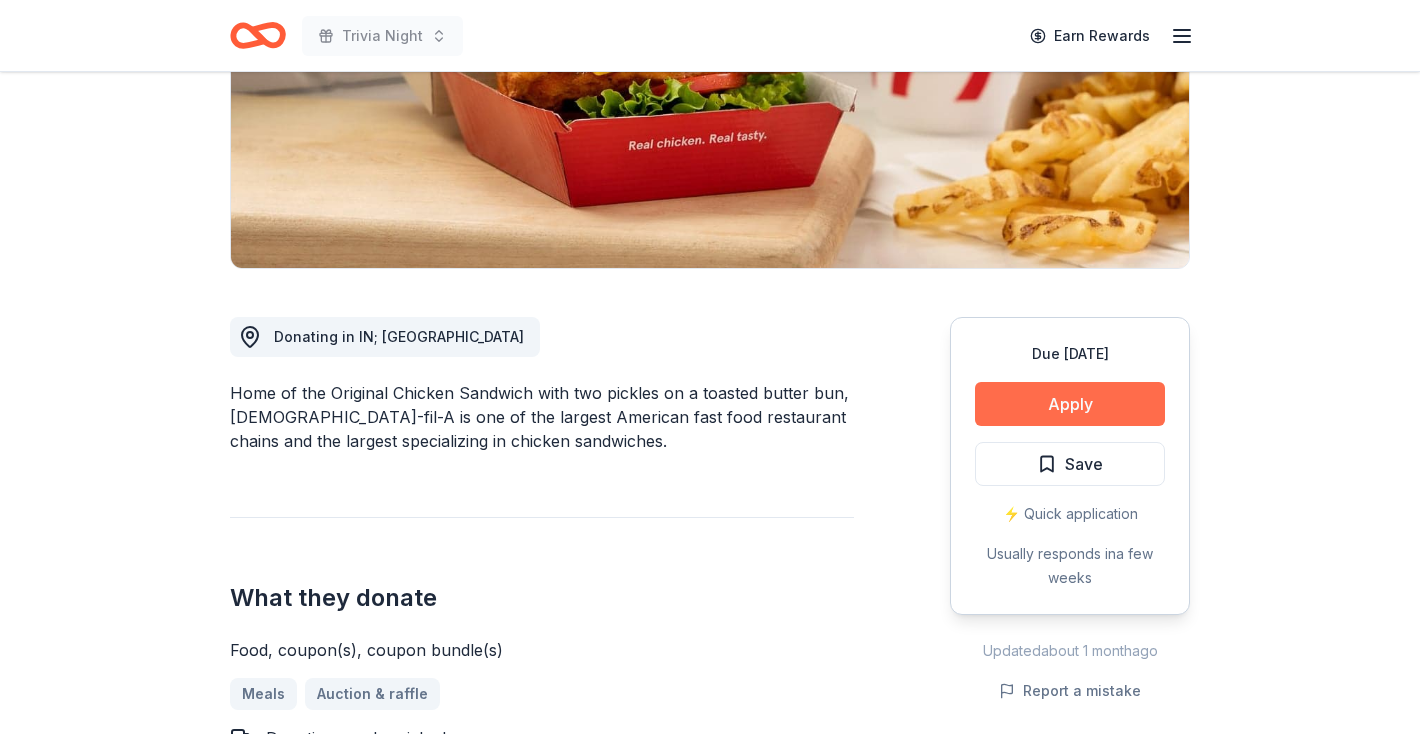 click on "Apply" at bounding box center [1070, 404] 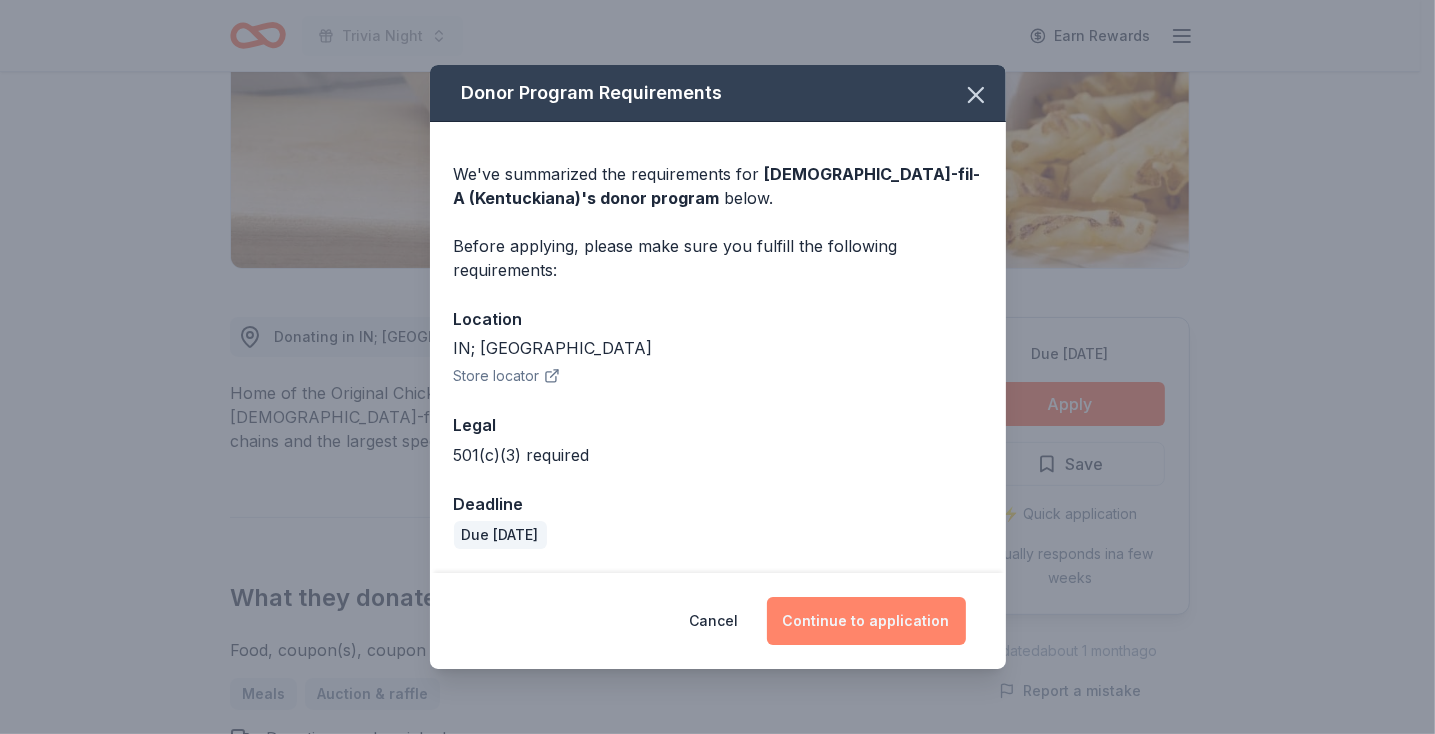 click on "Continue to application" at bounding box center [866, 621] 